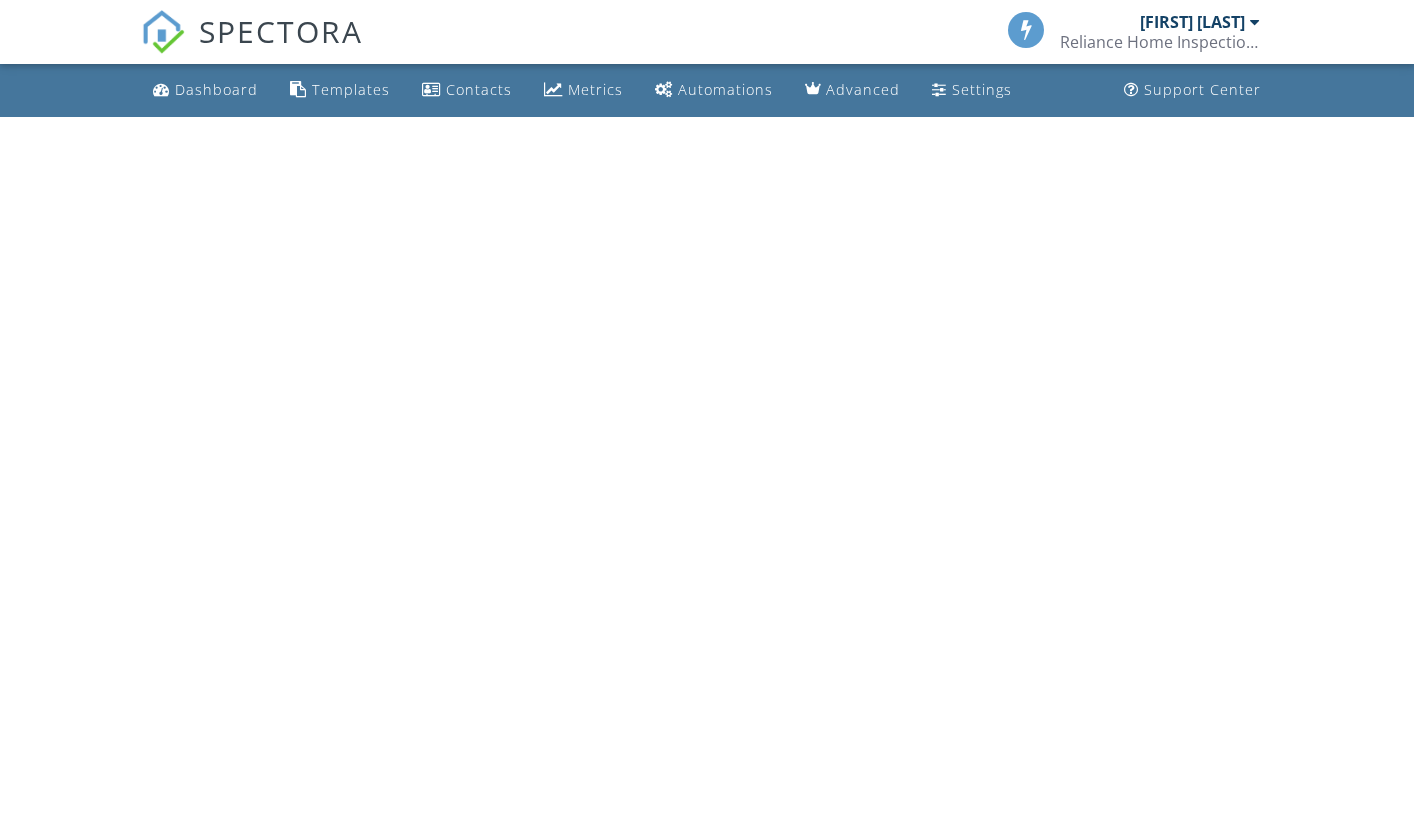 scroll, scrollTop: 0, scrollLeft: 0, axis: both 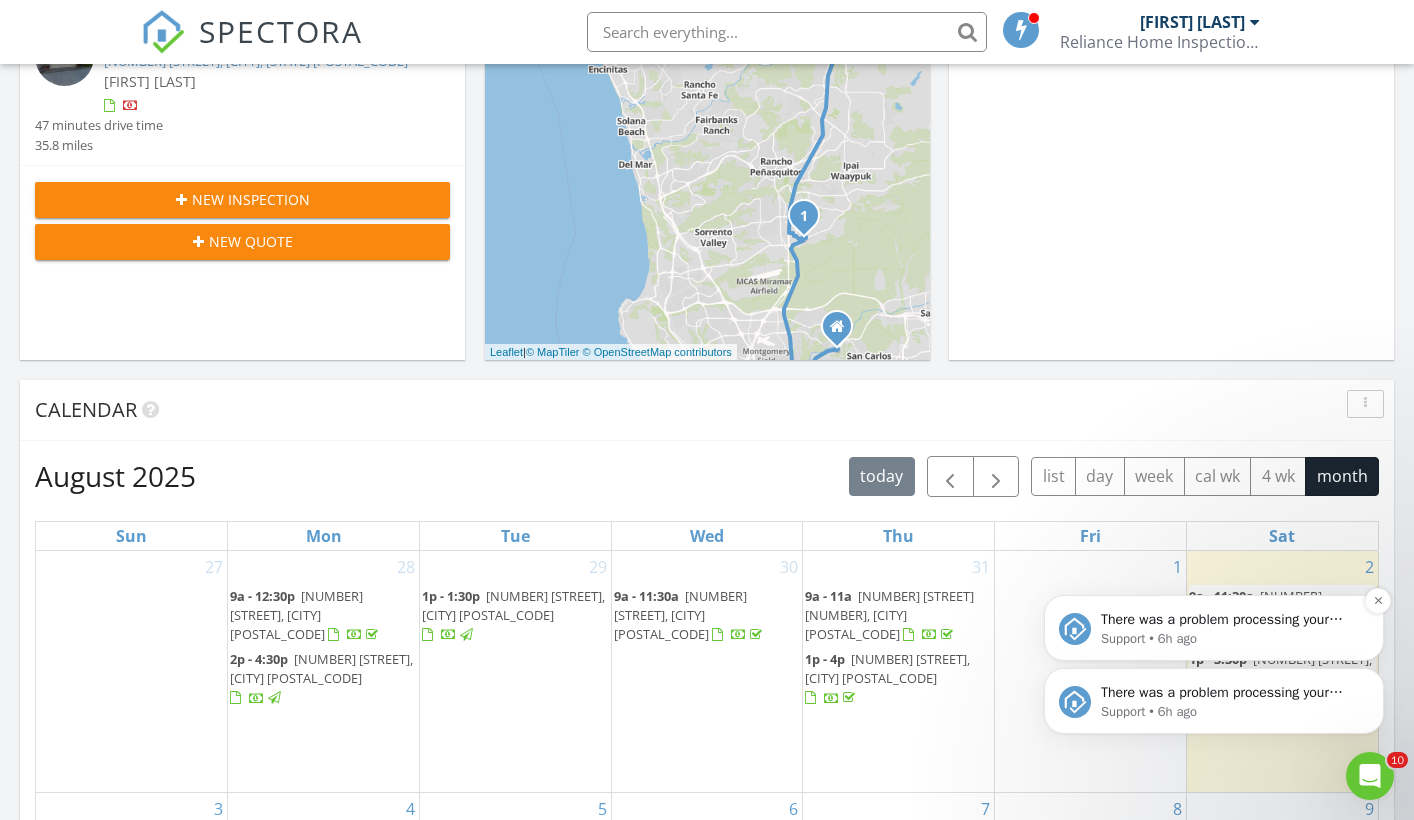 click on "Support • 6h ago" at bounding box center [1230, 639] 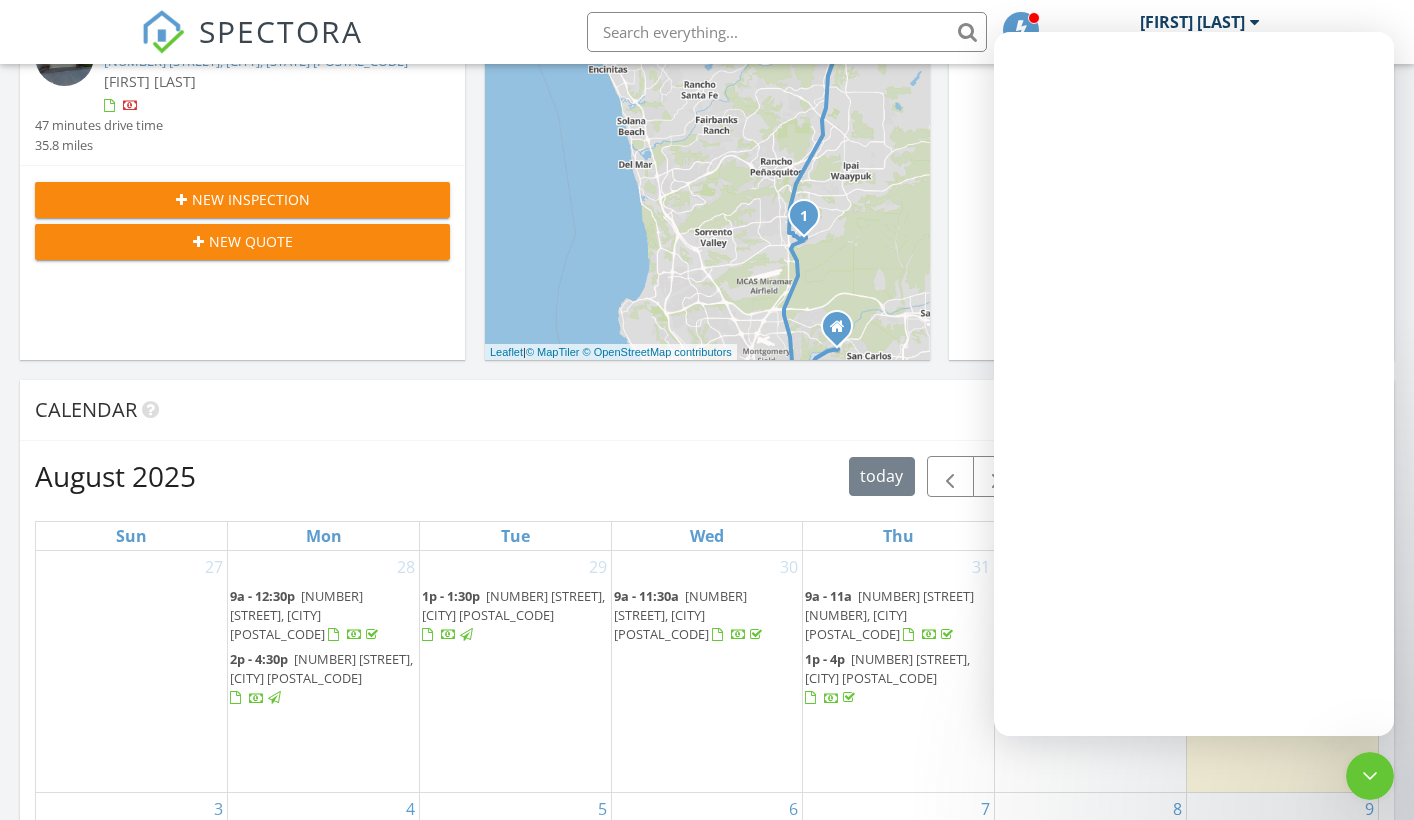 scroll, scrollTop: 0, scrollLeft: 0, axis: both 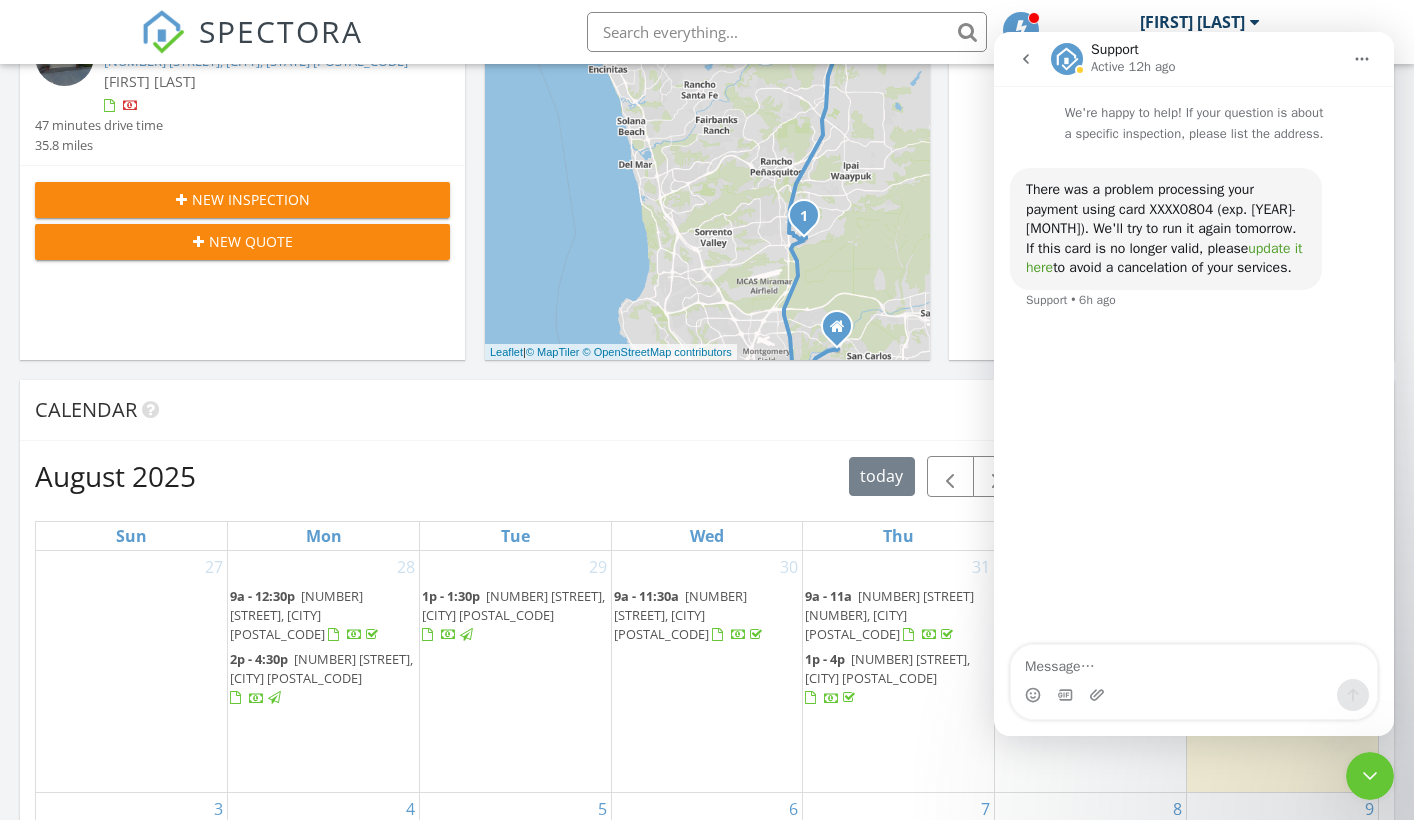 click on "update it here" at bounding box center (1164, 258) 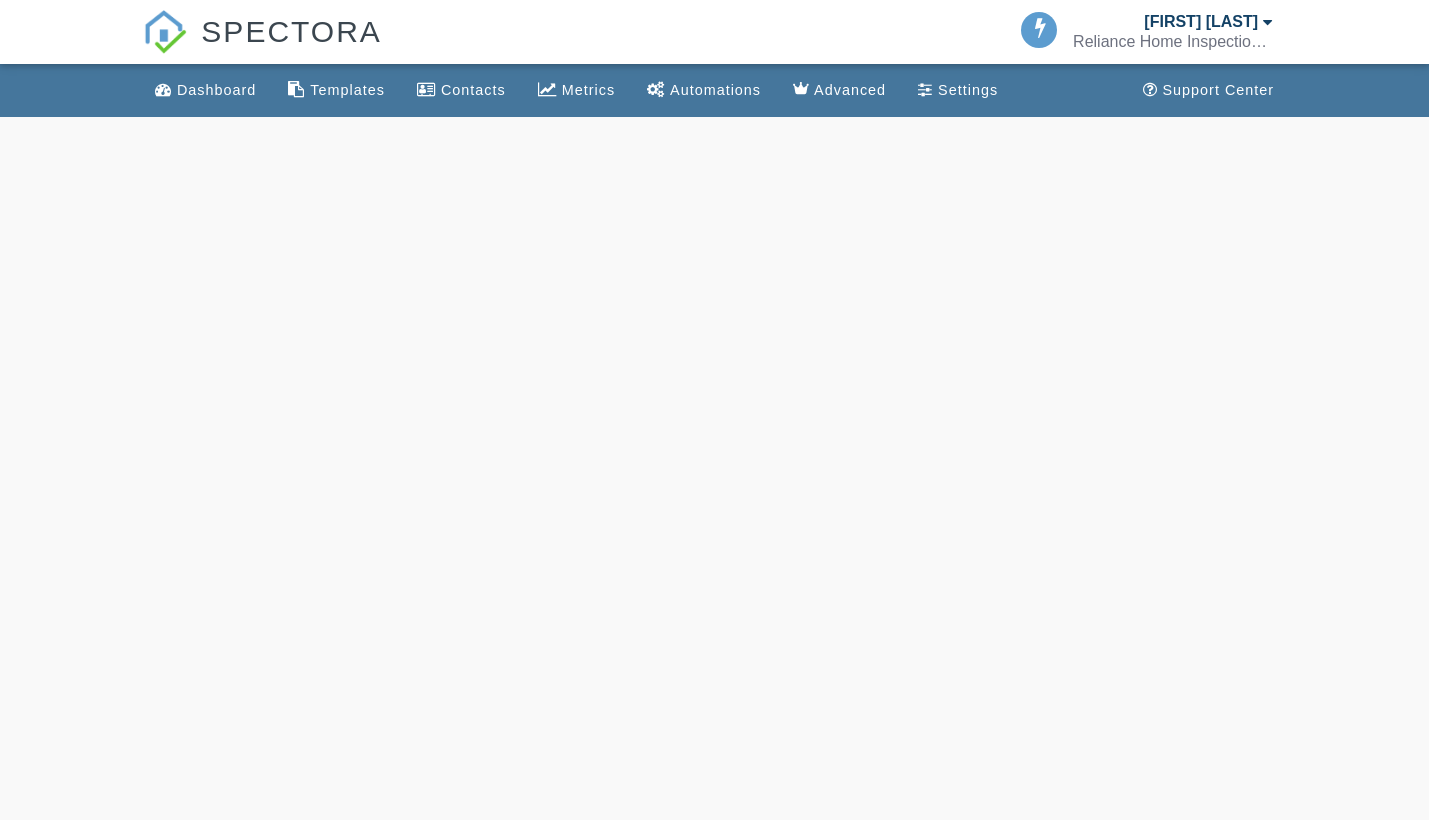 scroll, scrollTop: 0, scrollLeft: 0, axis: both 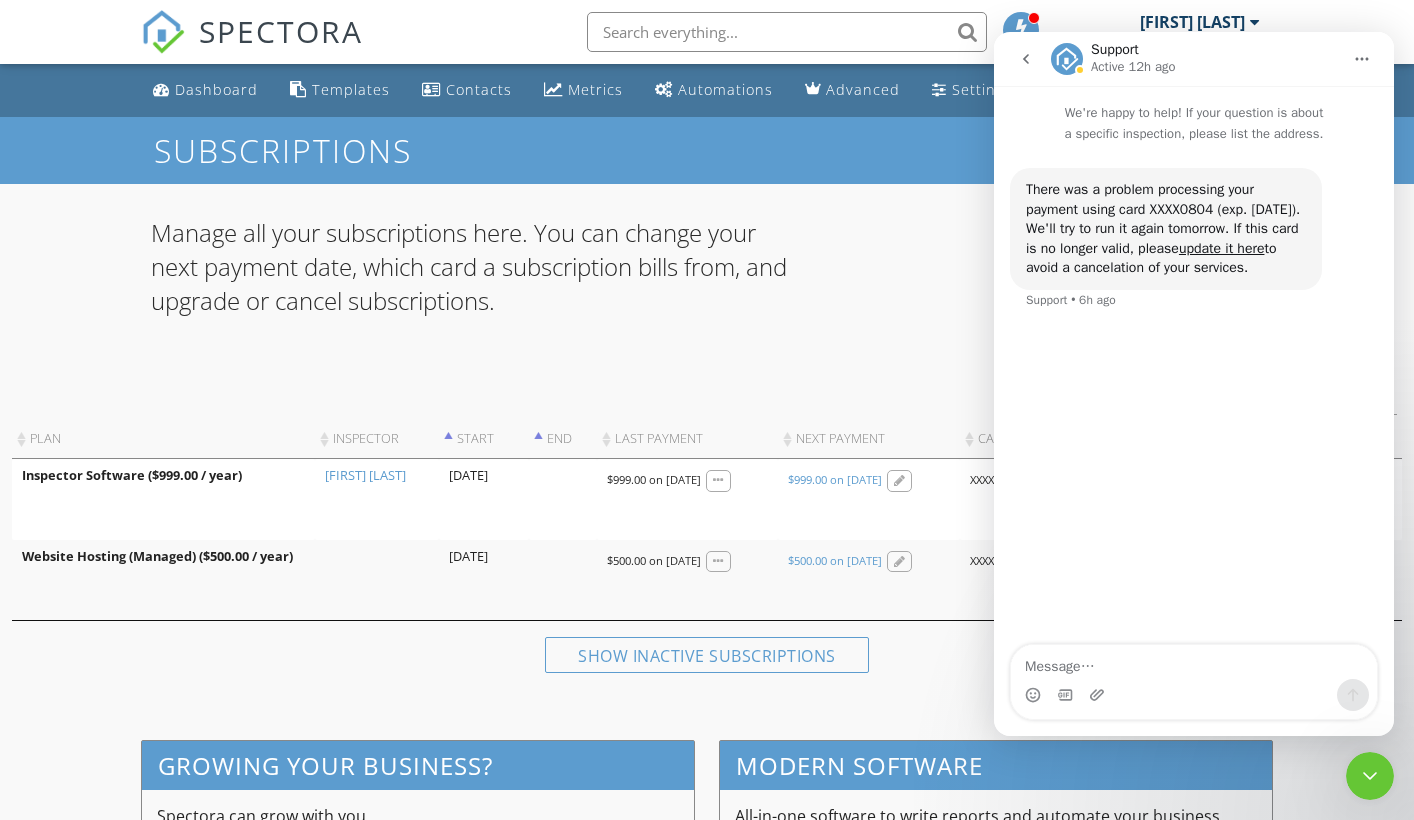 click 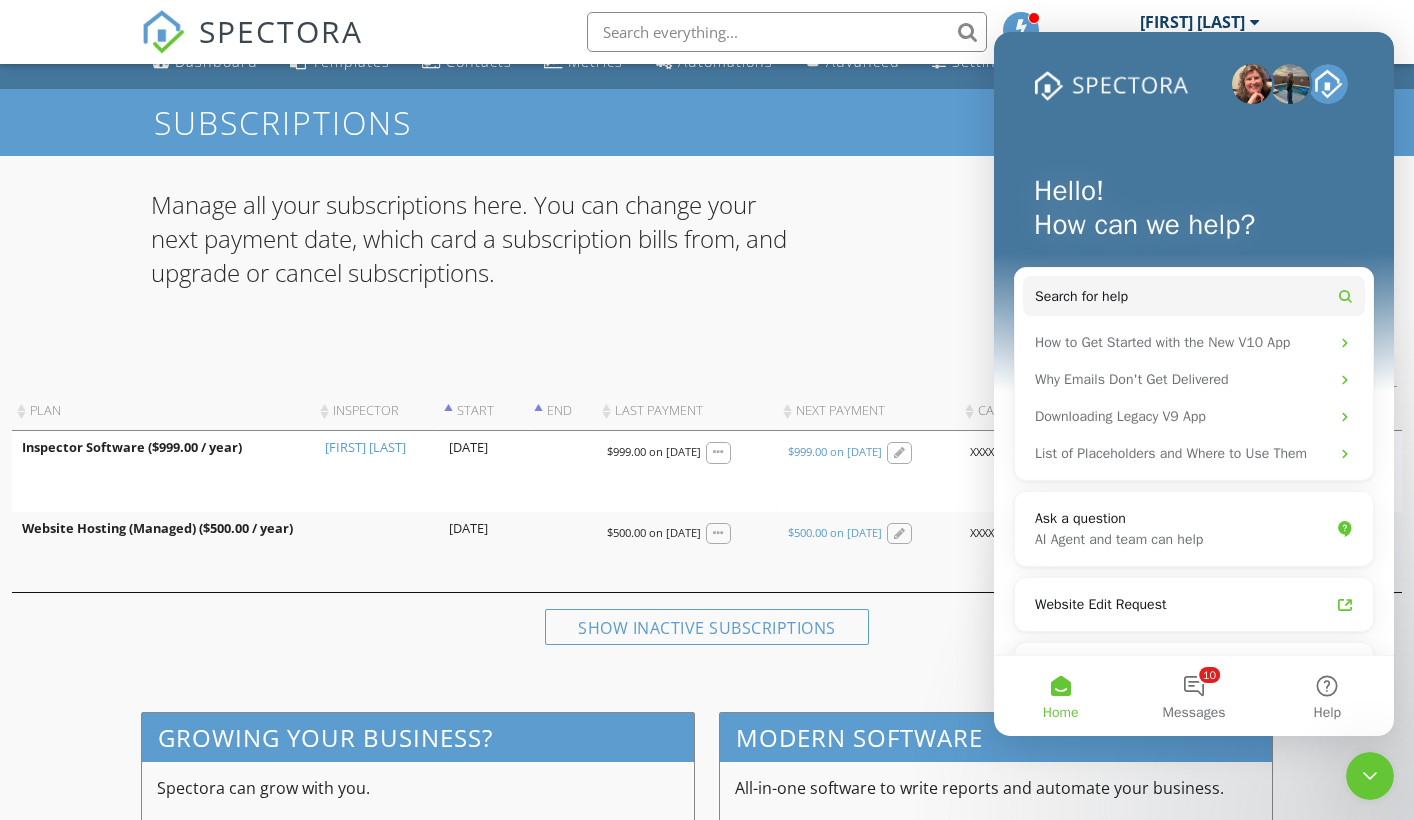 scroll, scrollTop: 0, scrollLeft: 0, axis: both 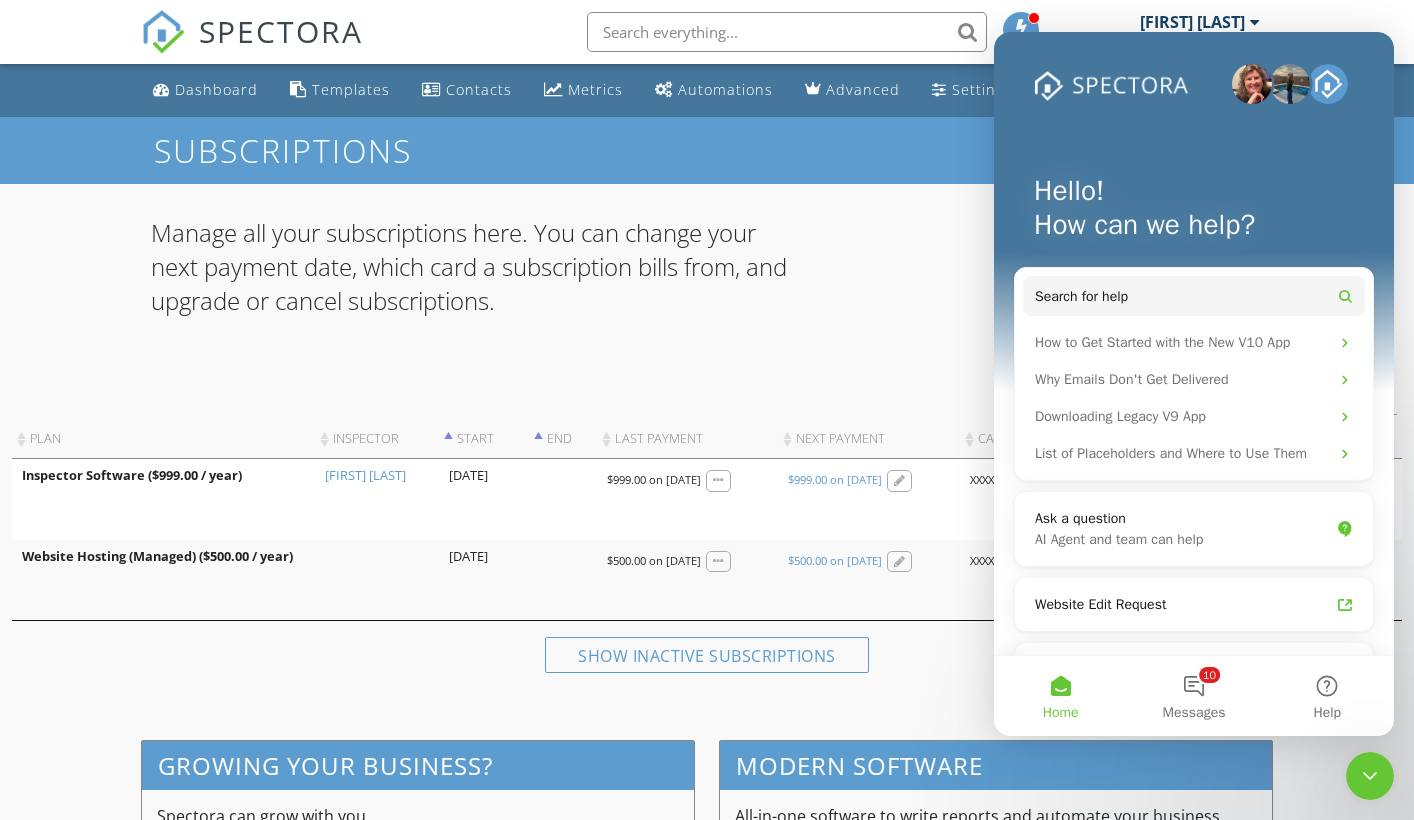 click 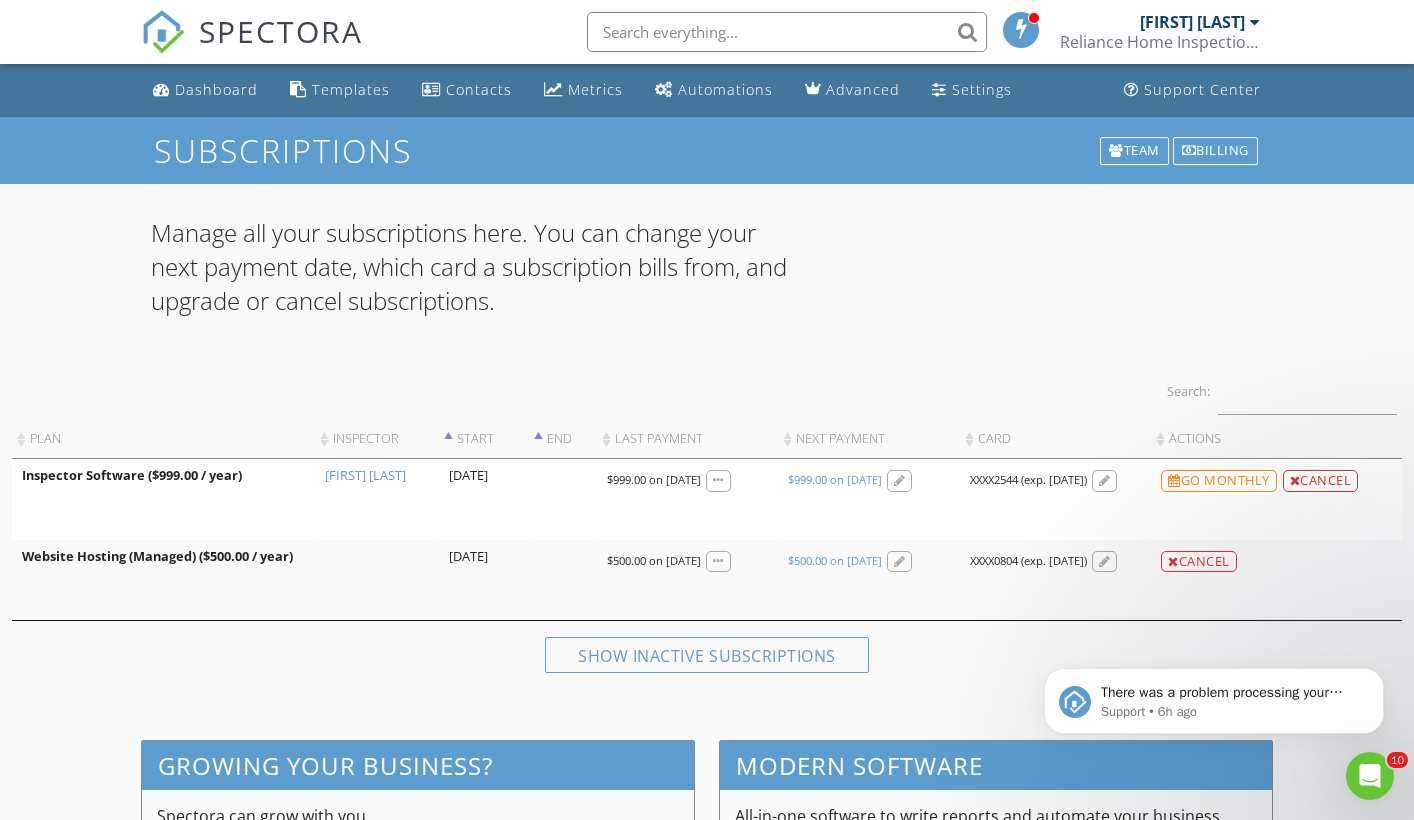 scroll, scrollTop: 0, scrollLeft: 0, axis: both 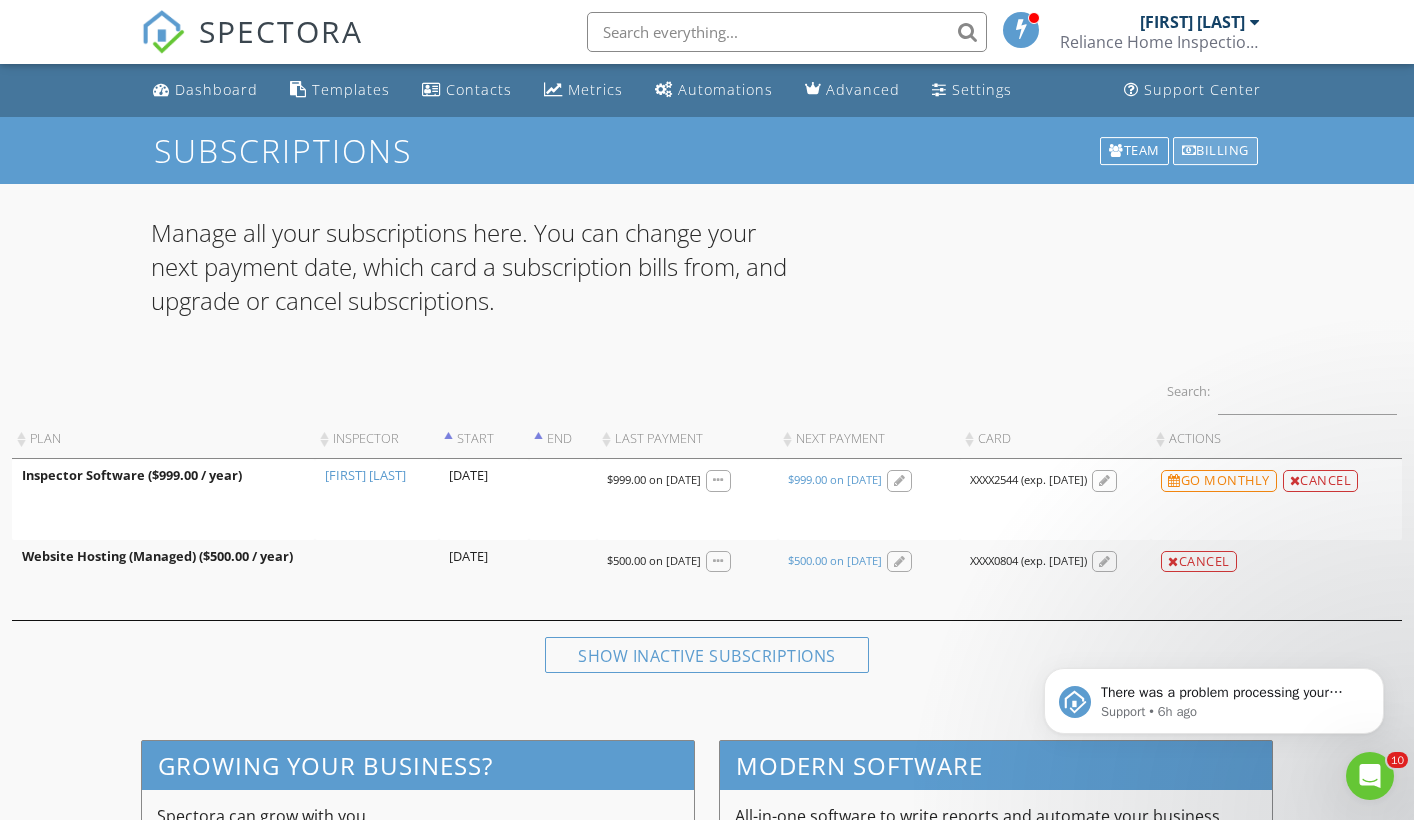 click on "Billing" at bounding box center [1215, 151] 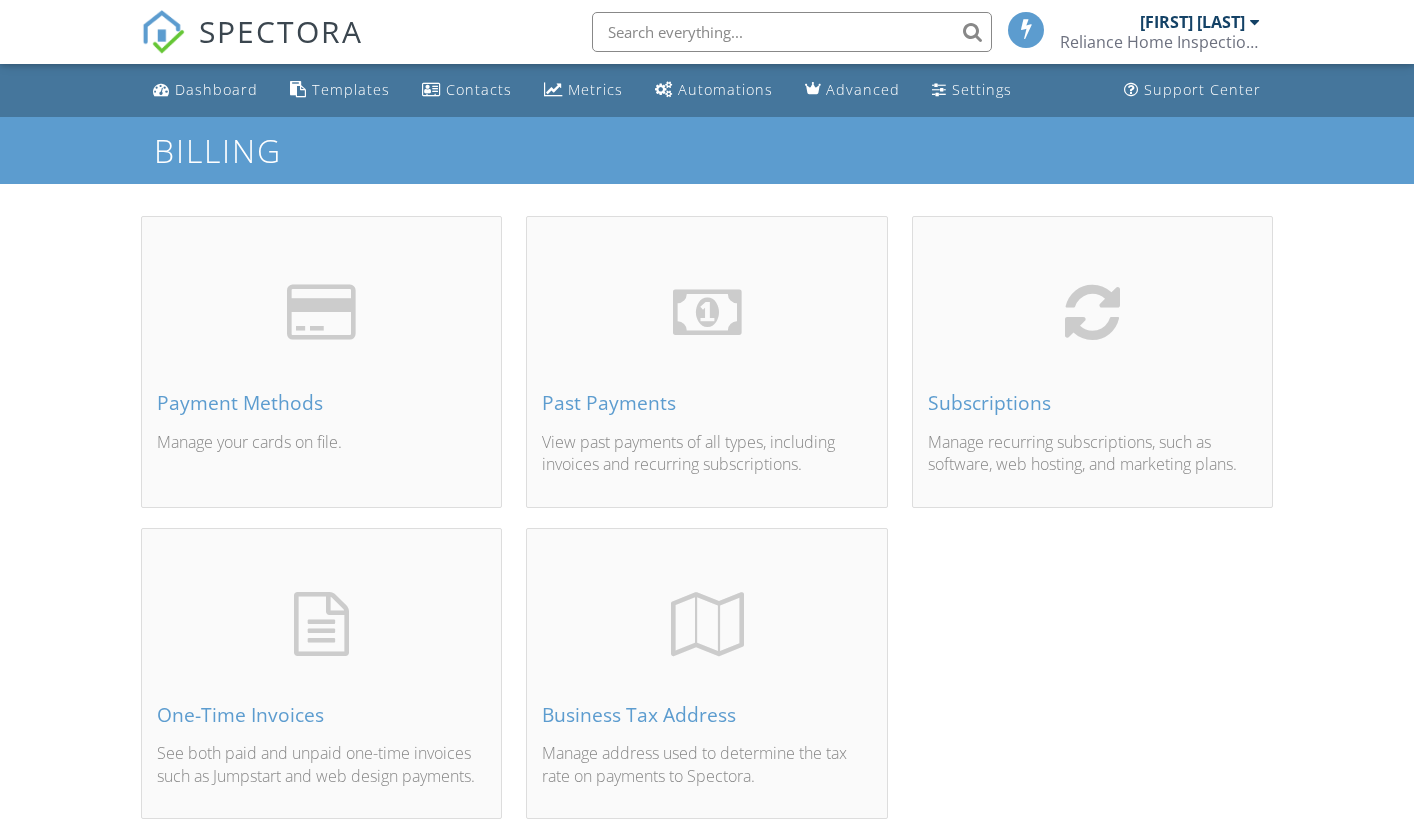 scroll, scrollTop: 0, scrollLeft: 0, axis: both 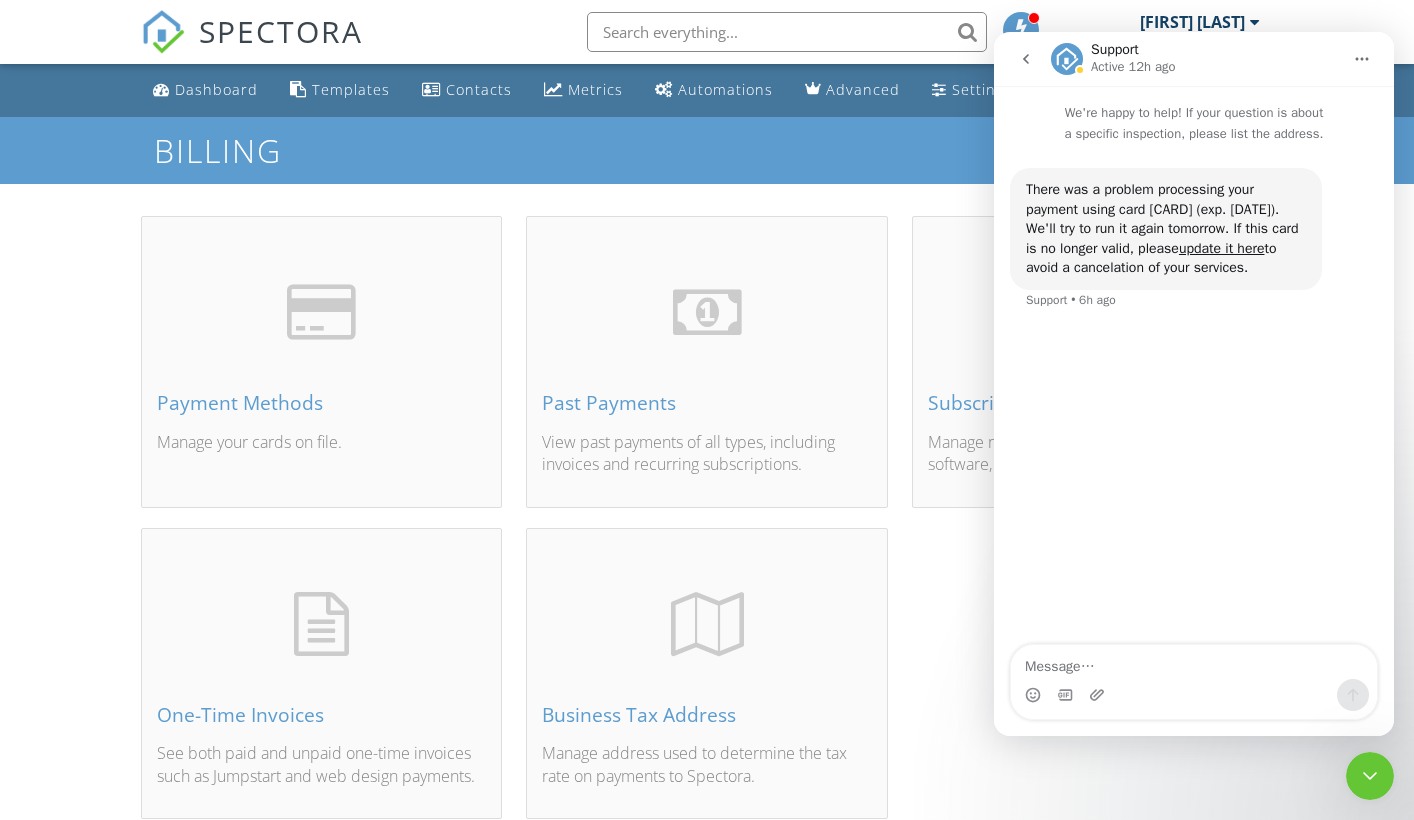 click 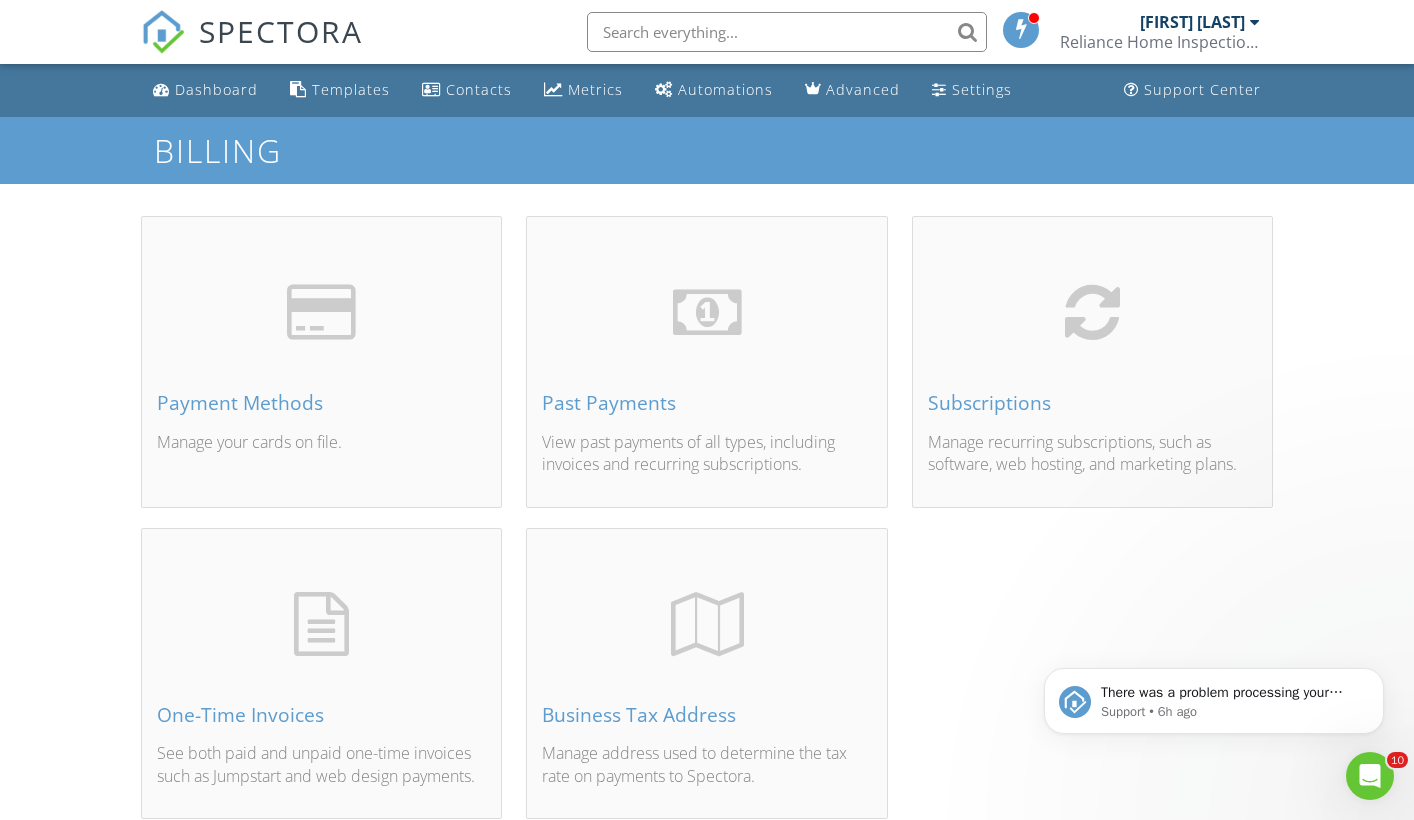 scroll, scrollTop: 0, scrollLeft: 0, axis: both 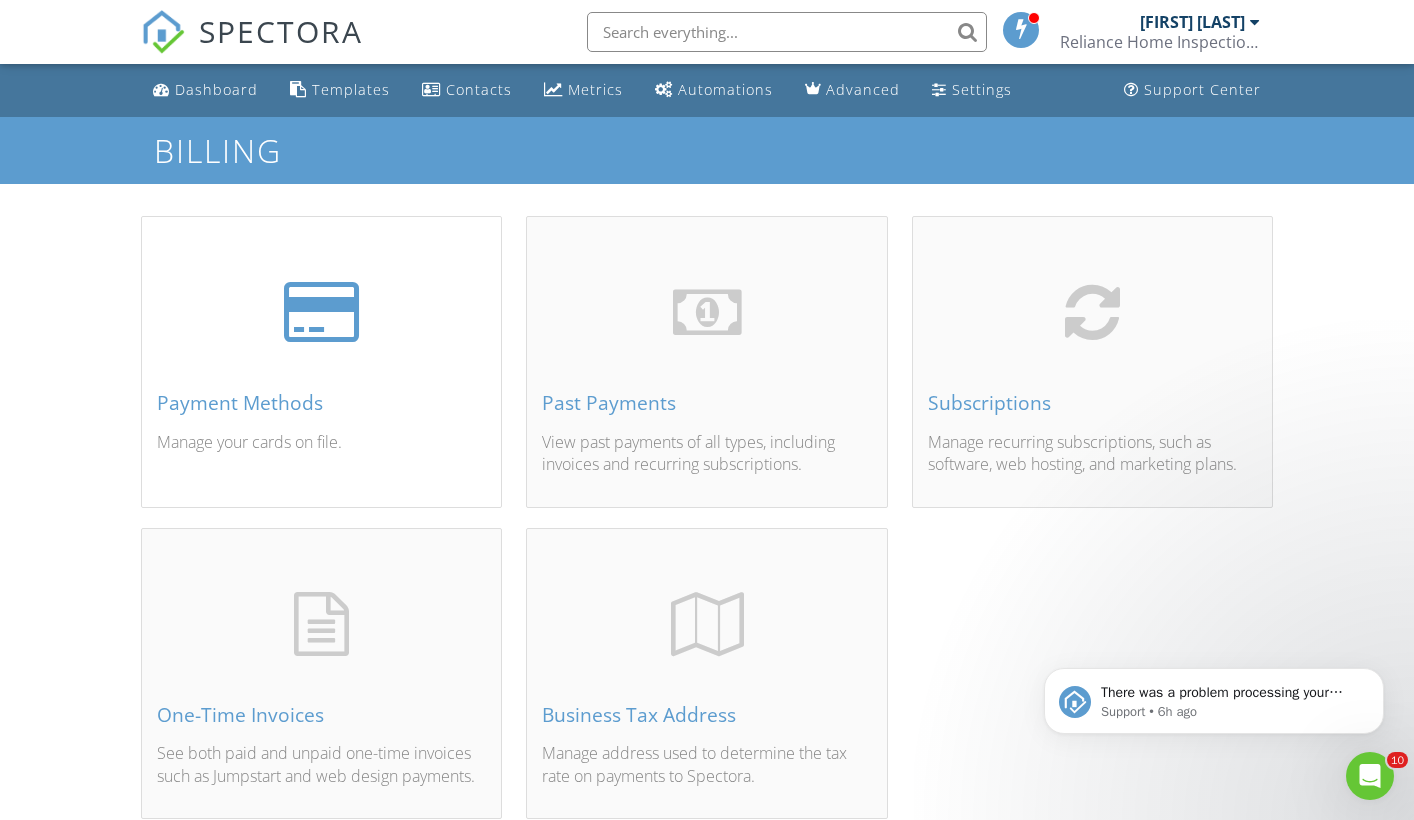 click at bounding box center [321, 312] 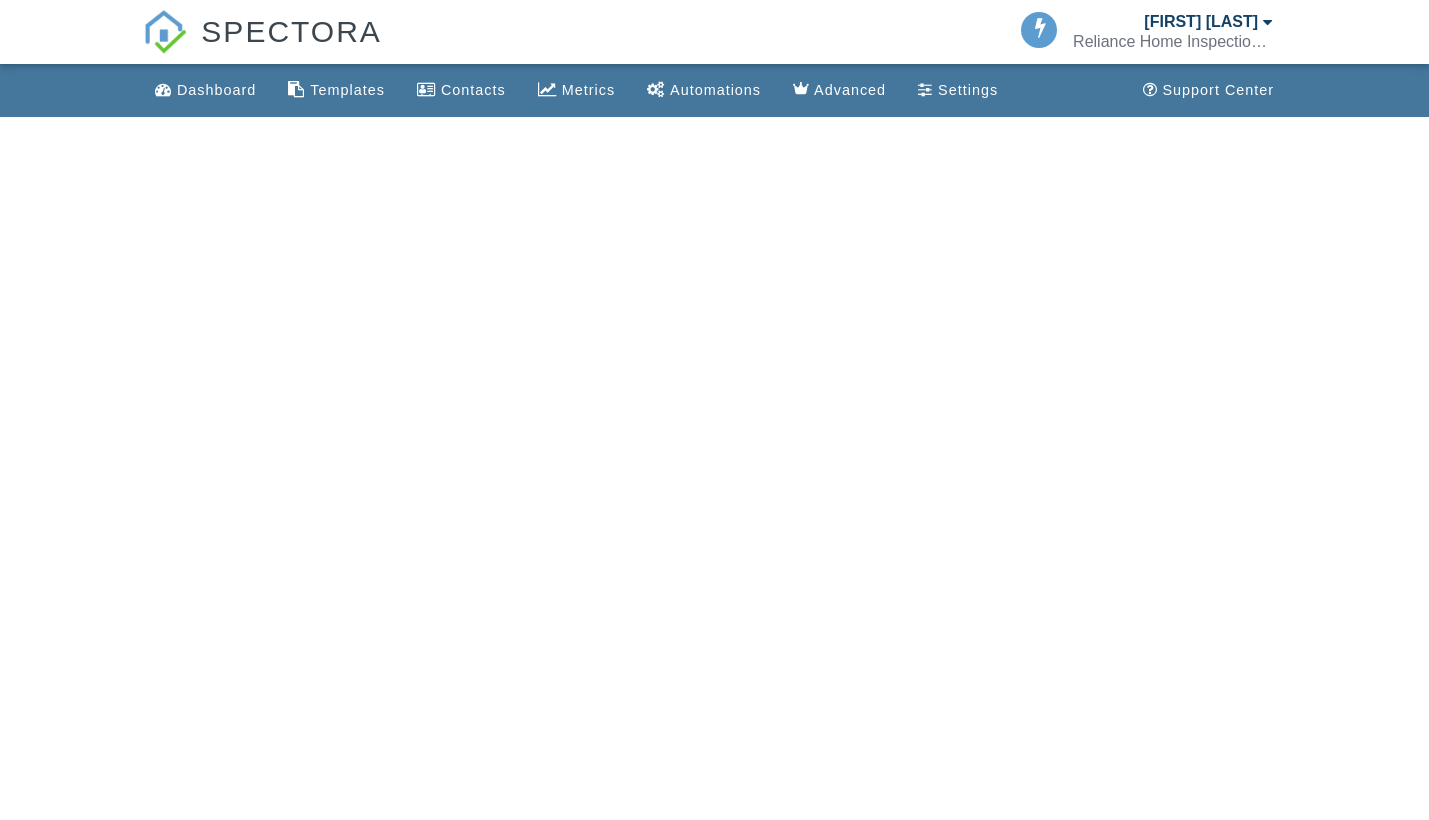 scroll, scrollTop: 0, scrollLeft: 0, axis: both 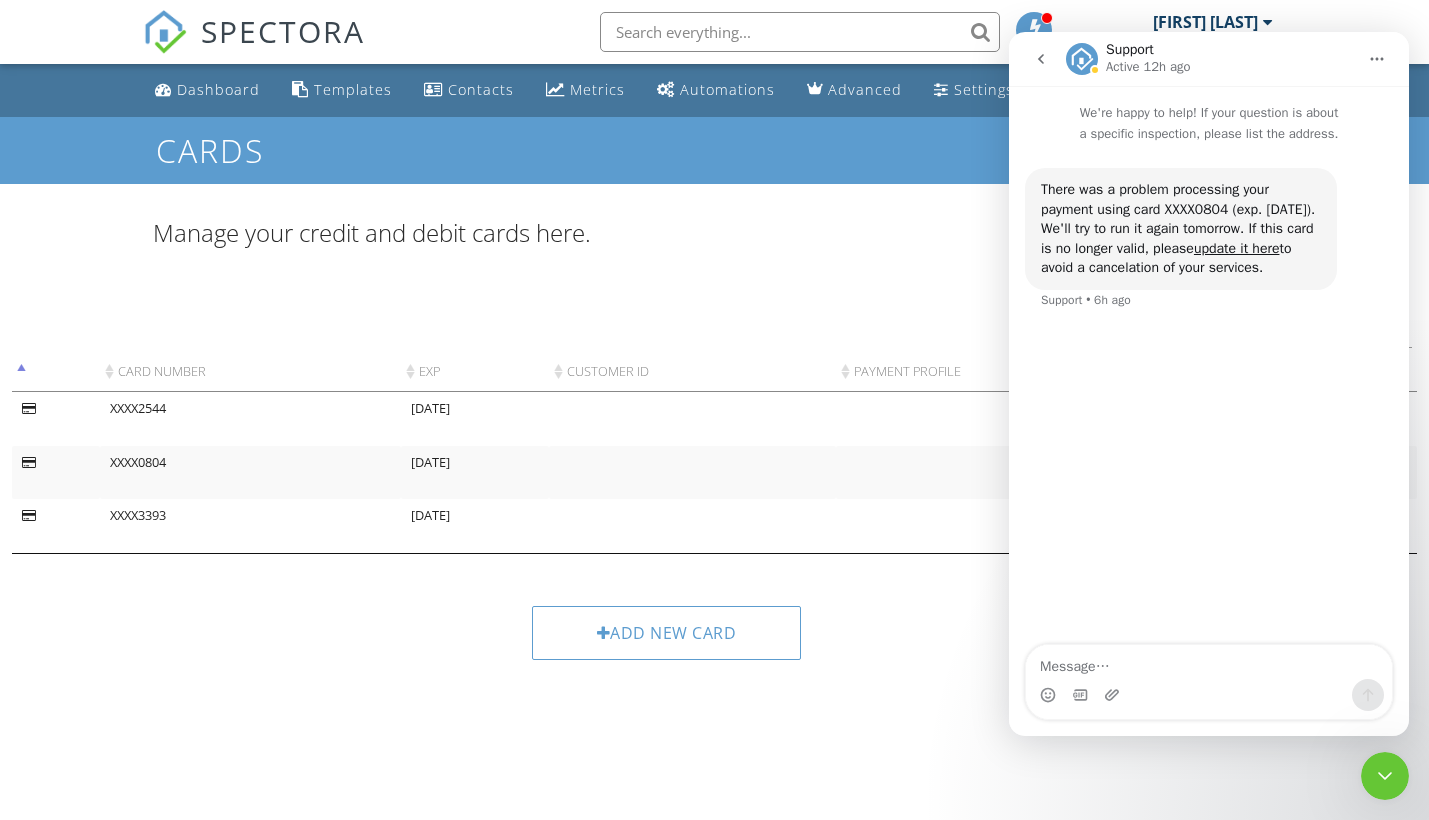 click at bounding box center [1385, 776] 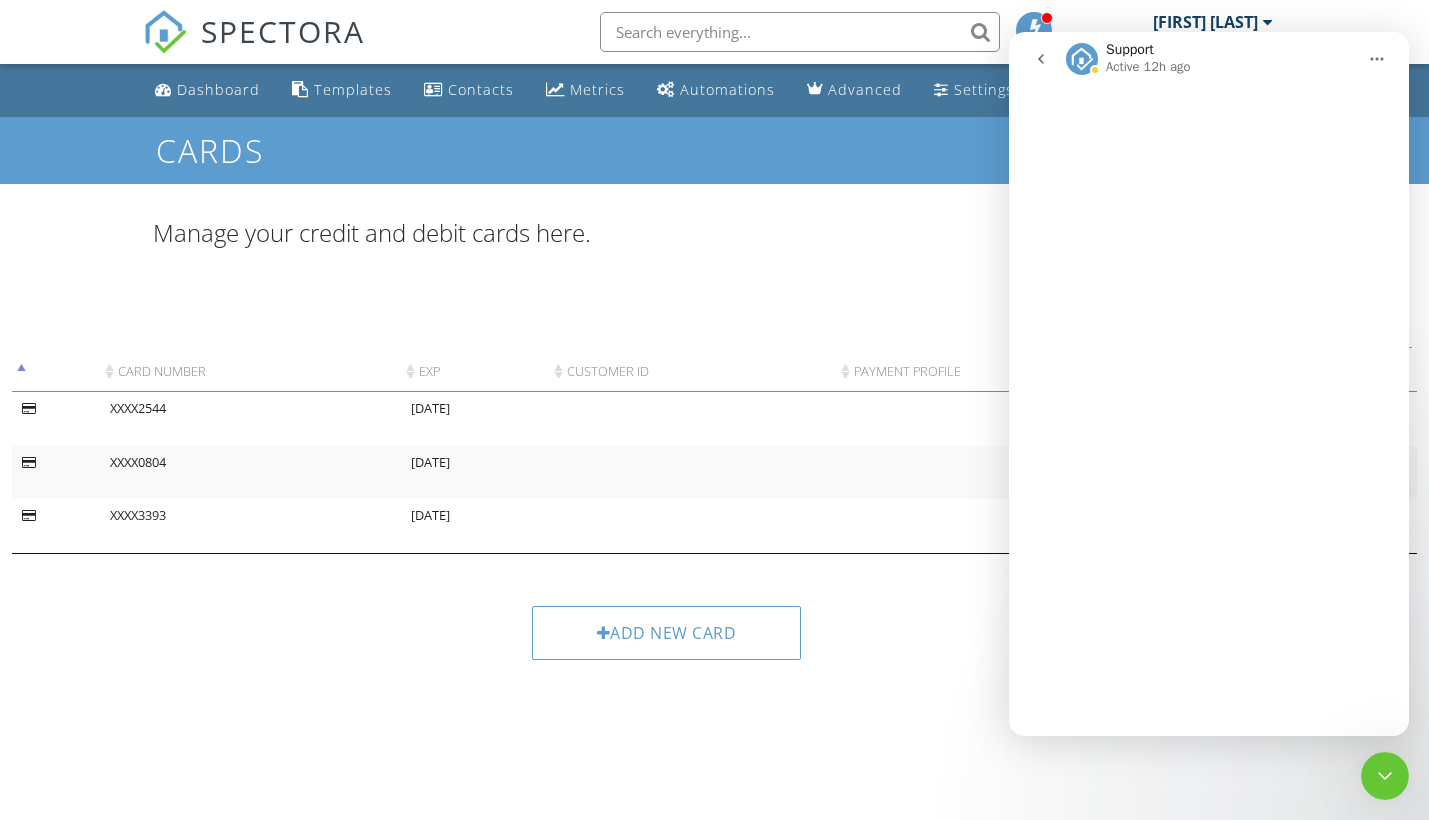 scroll, scrollTop: 0, scrollLeft: 0, axis: both 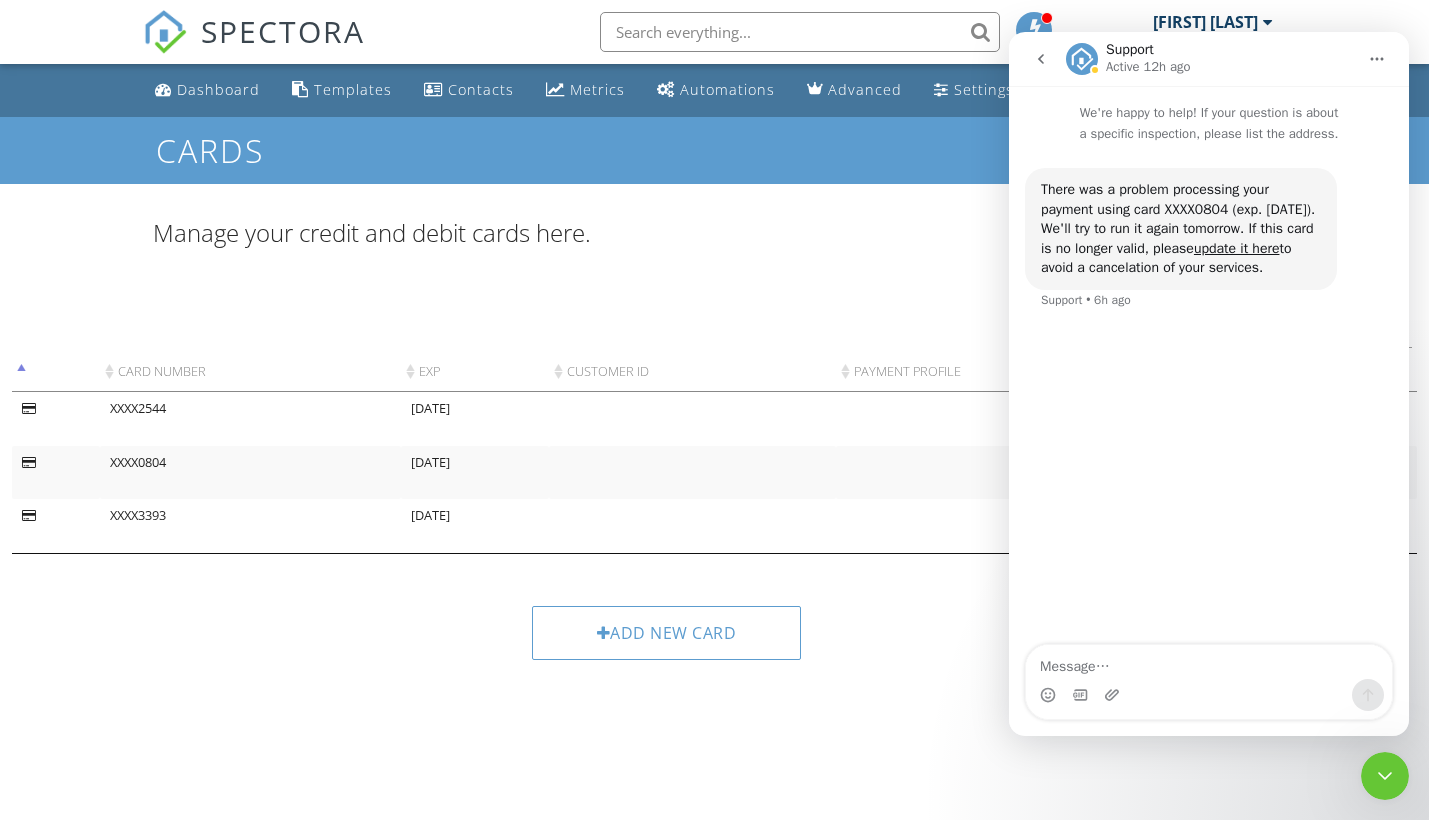 click 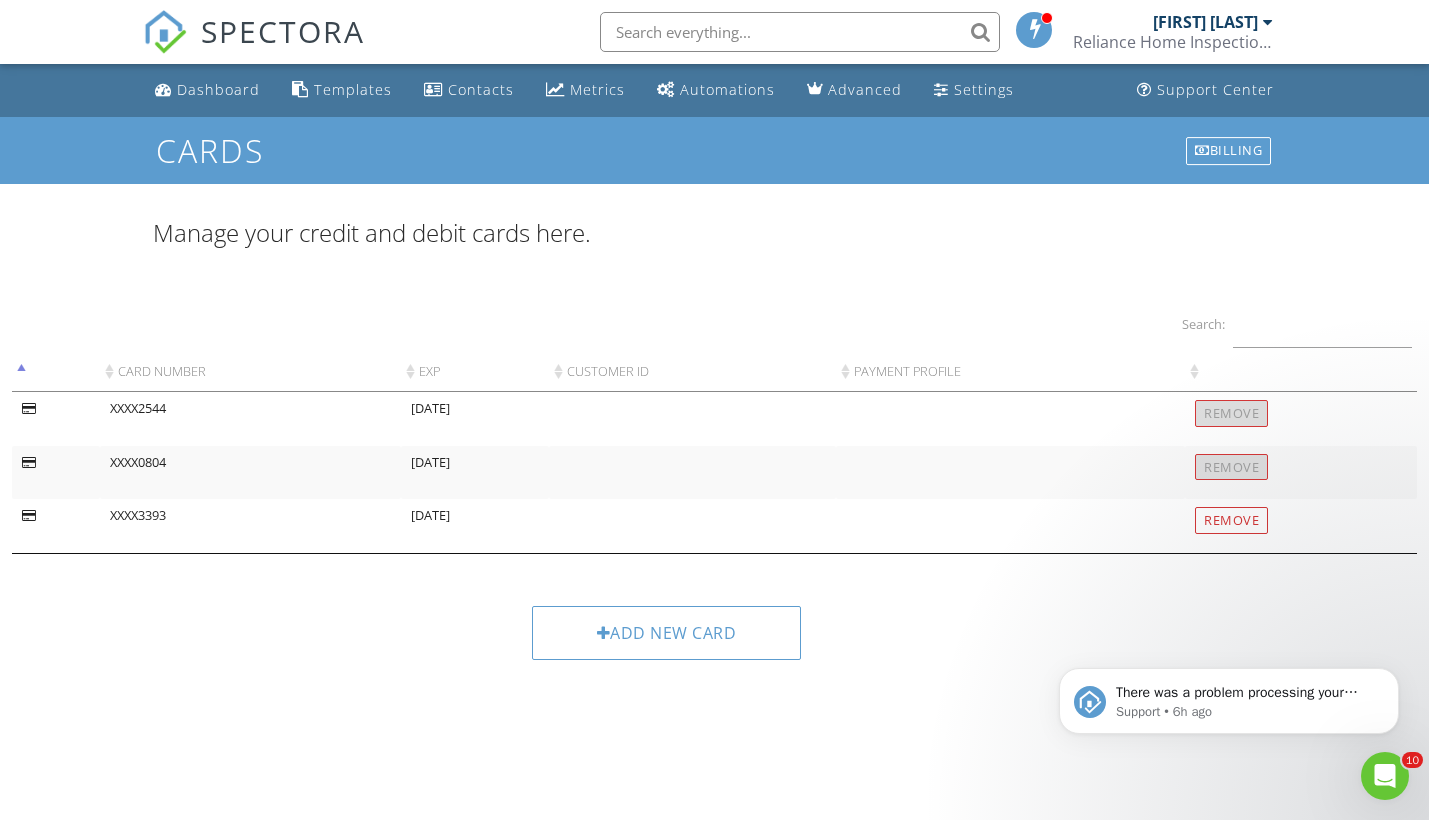 scroll, scrollTop: 0, scrollLeft: 0, axis: both 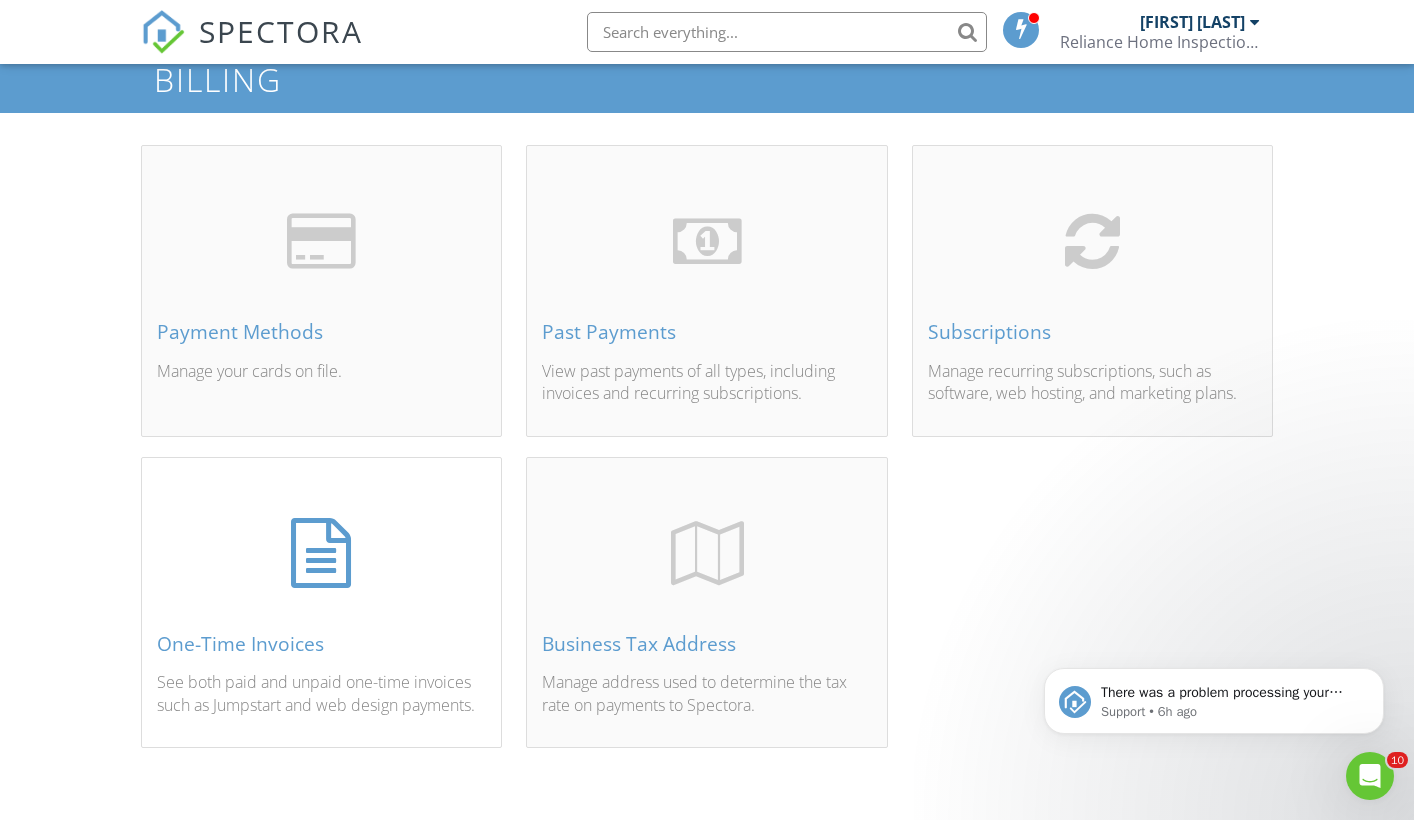 click at bounding box center (322, 553) 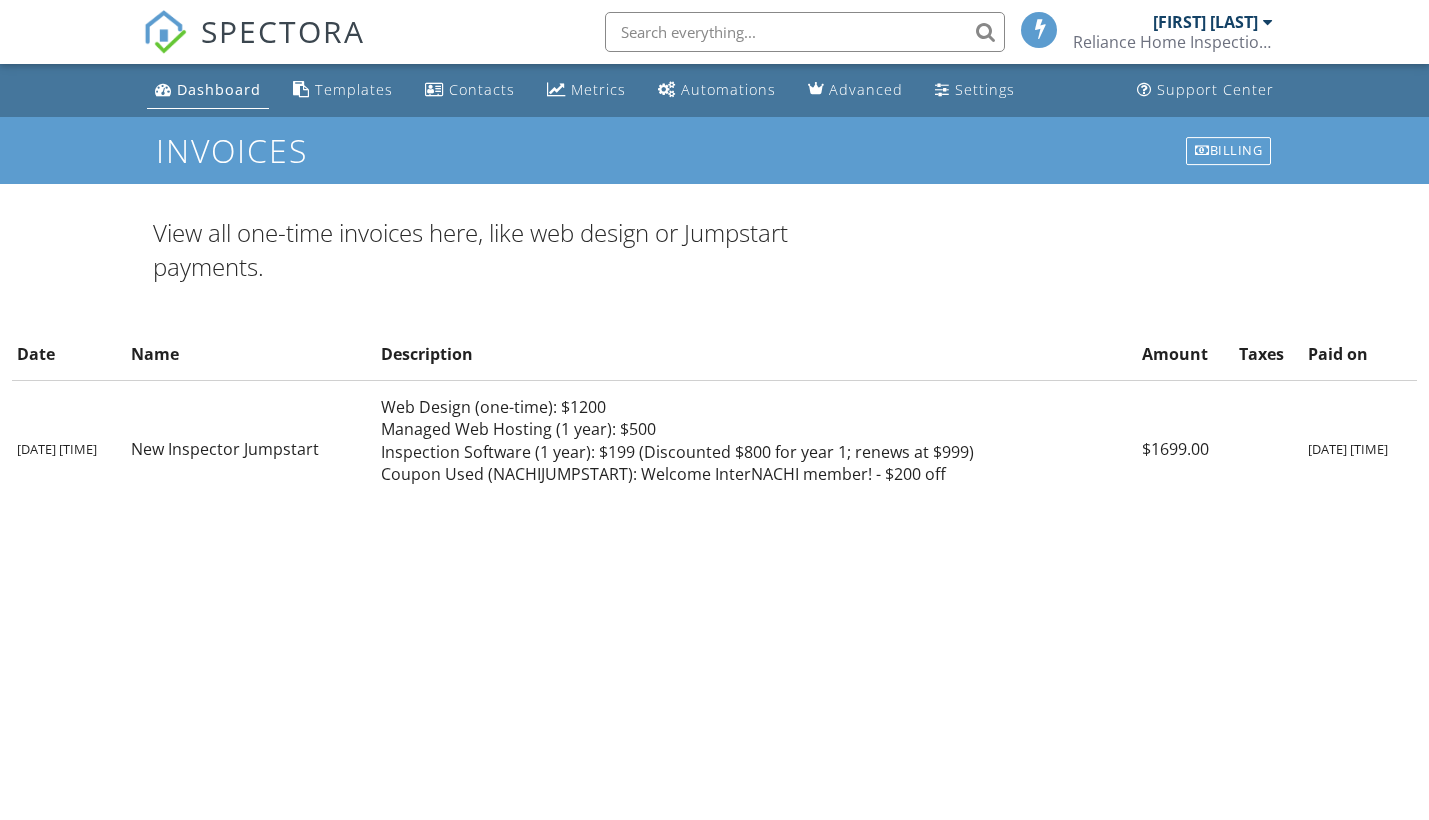 scroll, scrollTop: 0, scrollLeft: 0, axis: both 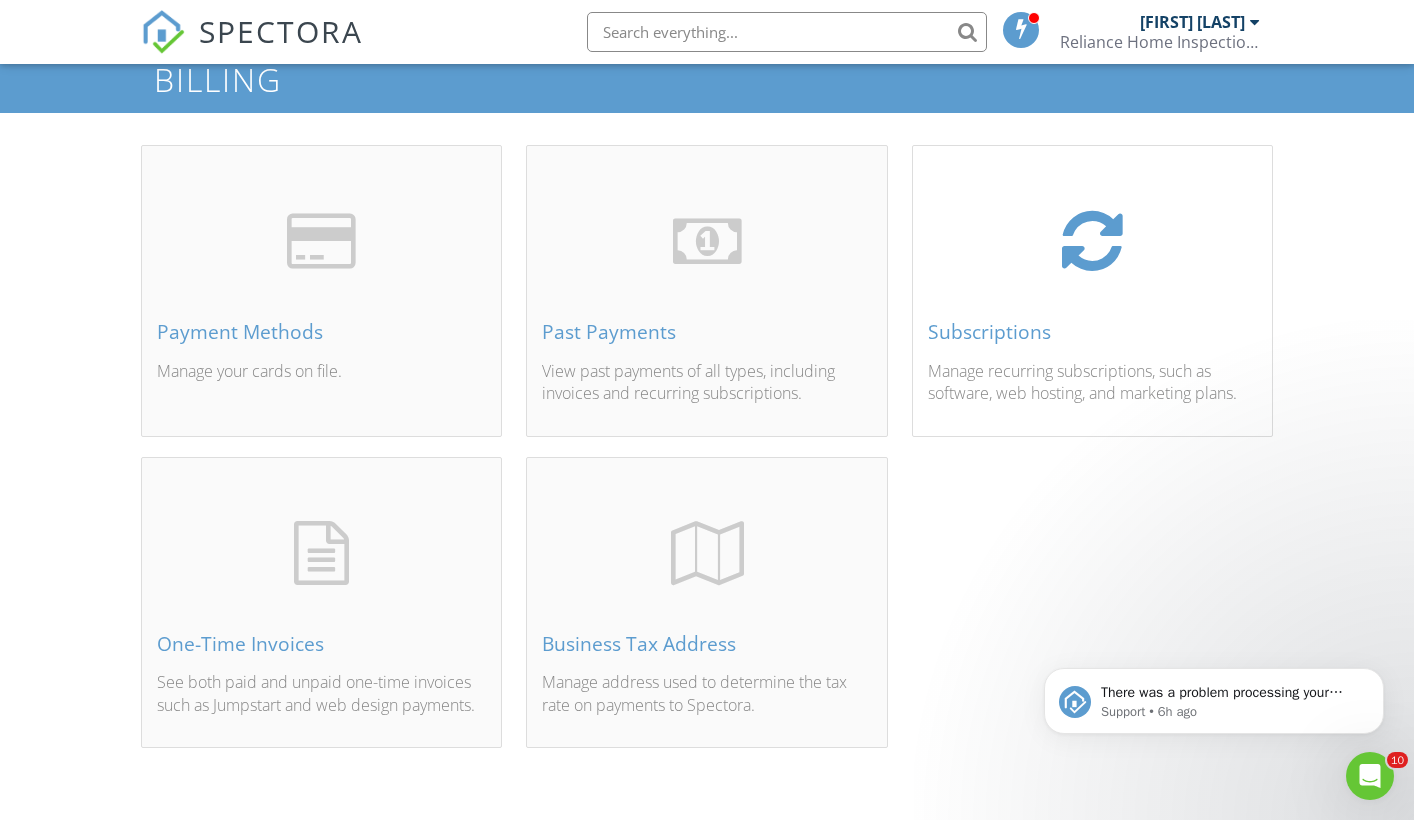 click on "Manage recurring subscriptions, such as software, web hosting, and marketing plans." at bounding box center [1092, 382] 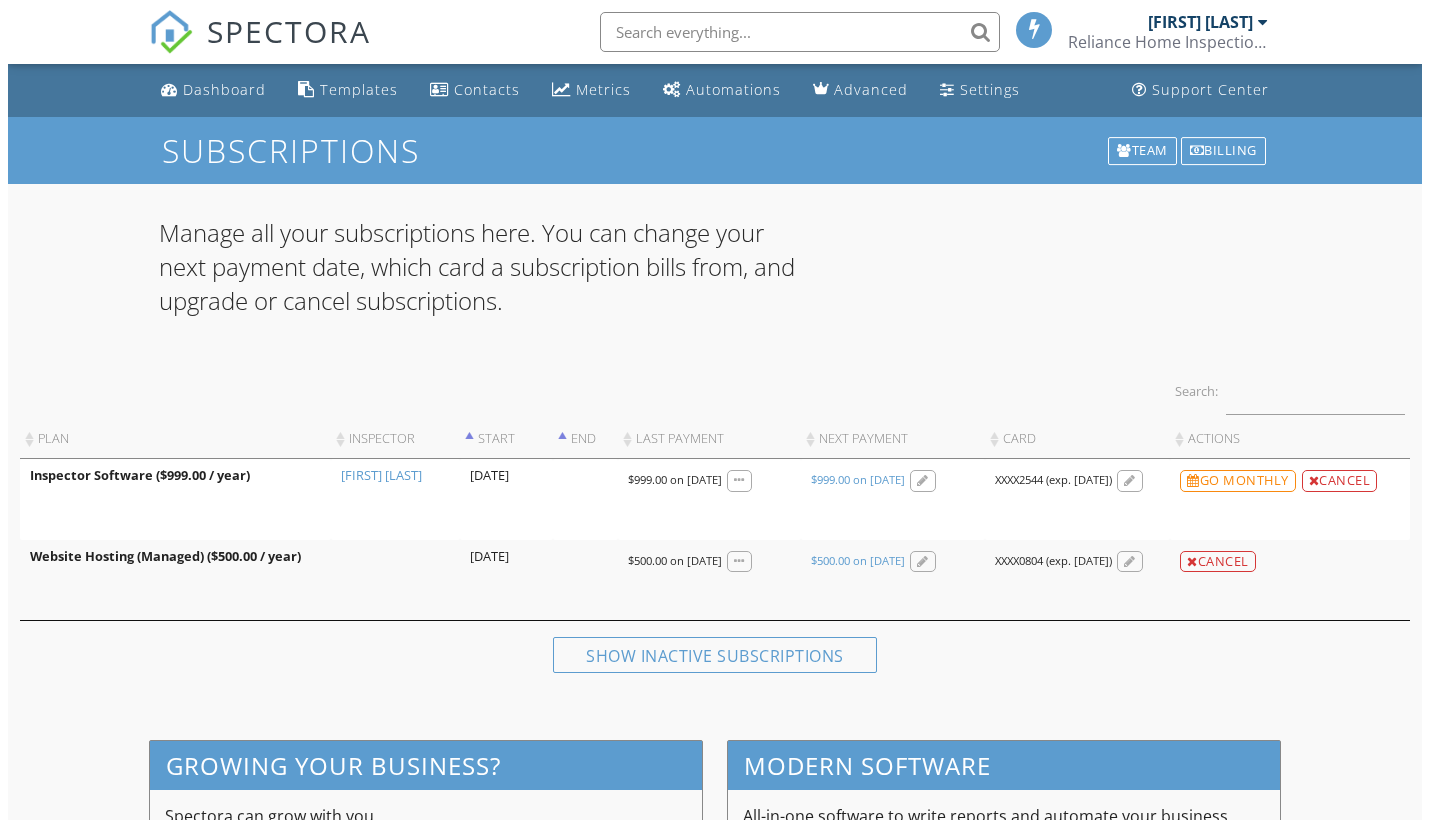 scroll, scrollTop: 0, scrollLeft: 0, axis: both 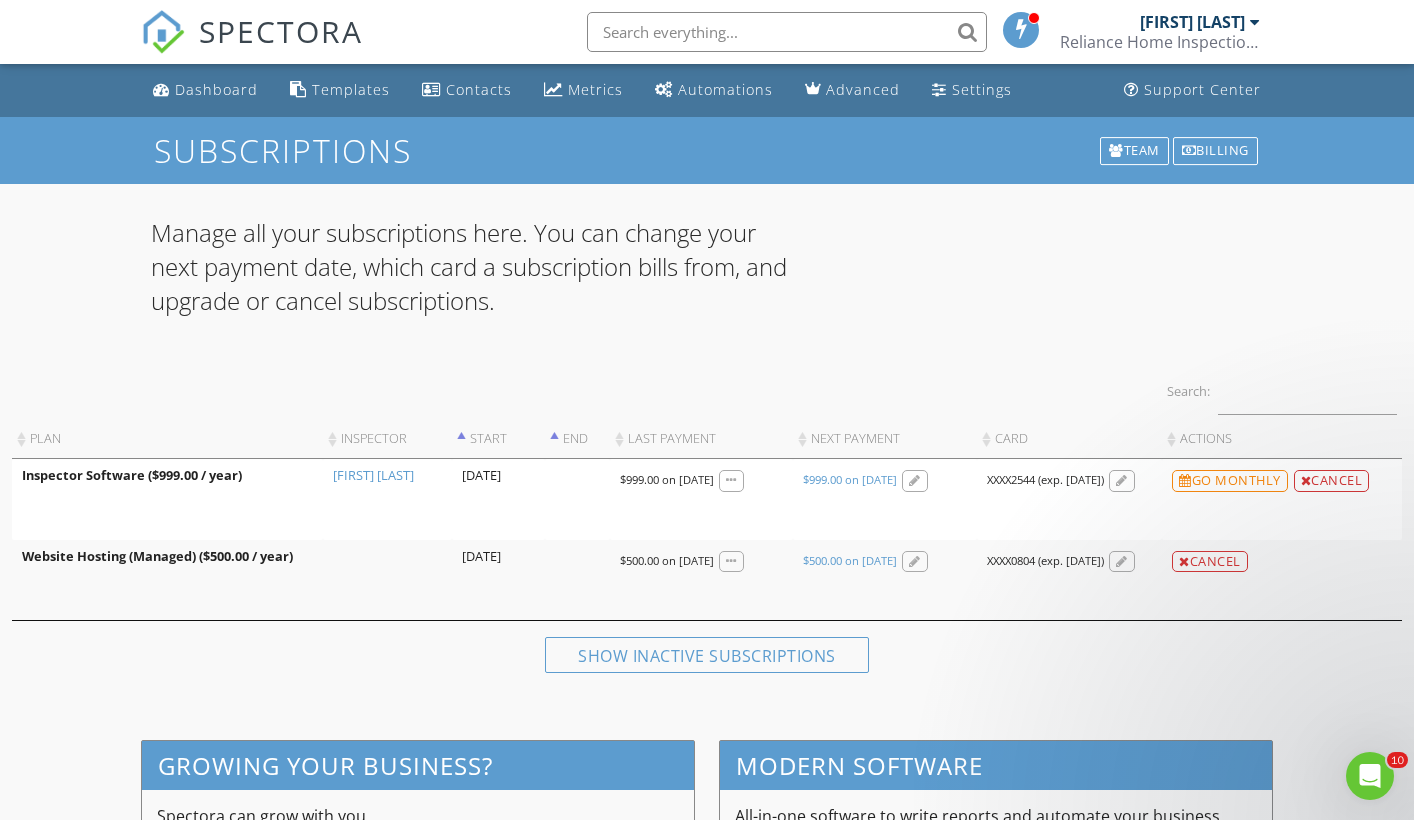 click on "There was a problem processing your payment using card XXXX0804 (exp. [DATE]). If this card is no longer valid, please update it here to avoid a cancelation of your account. If you believe this is in error, please contact your bank or credit card company to see why it is declining. Support • 6h ago" 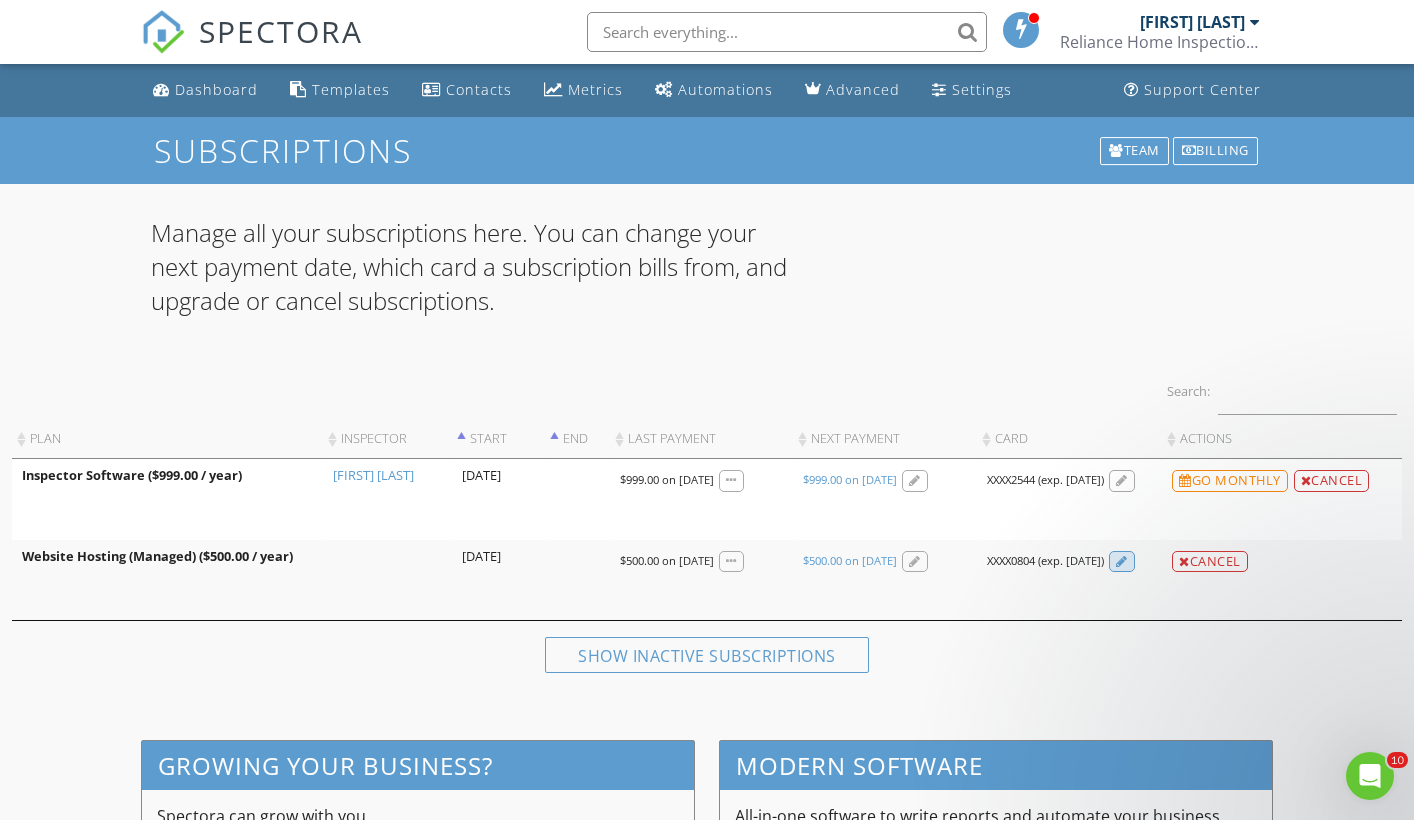 click at bounding box center [1122, 562] 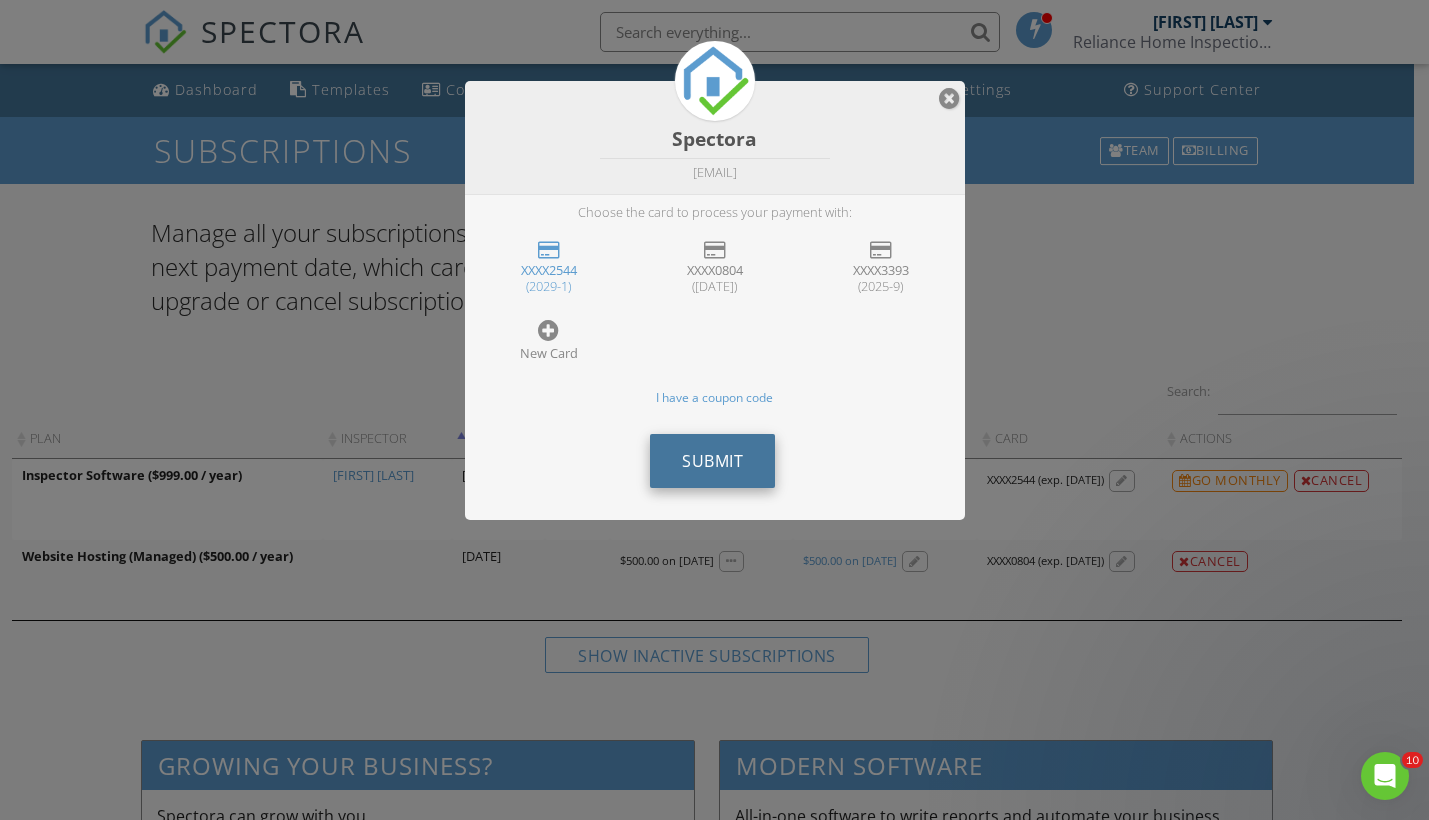 click on "Submit" at bounding box center (712, 461) 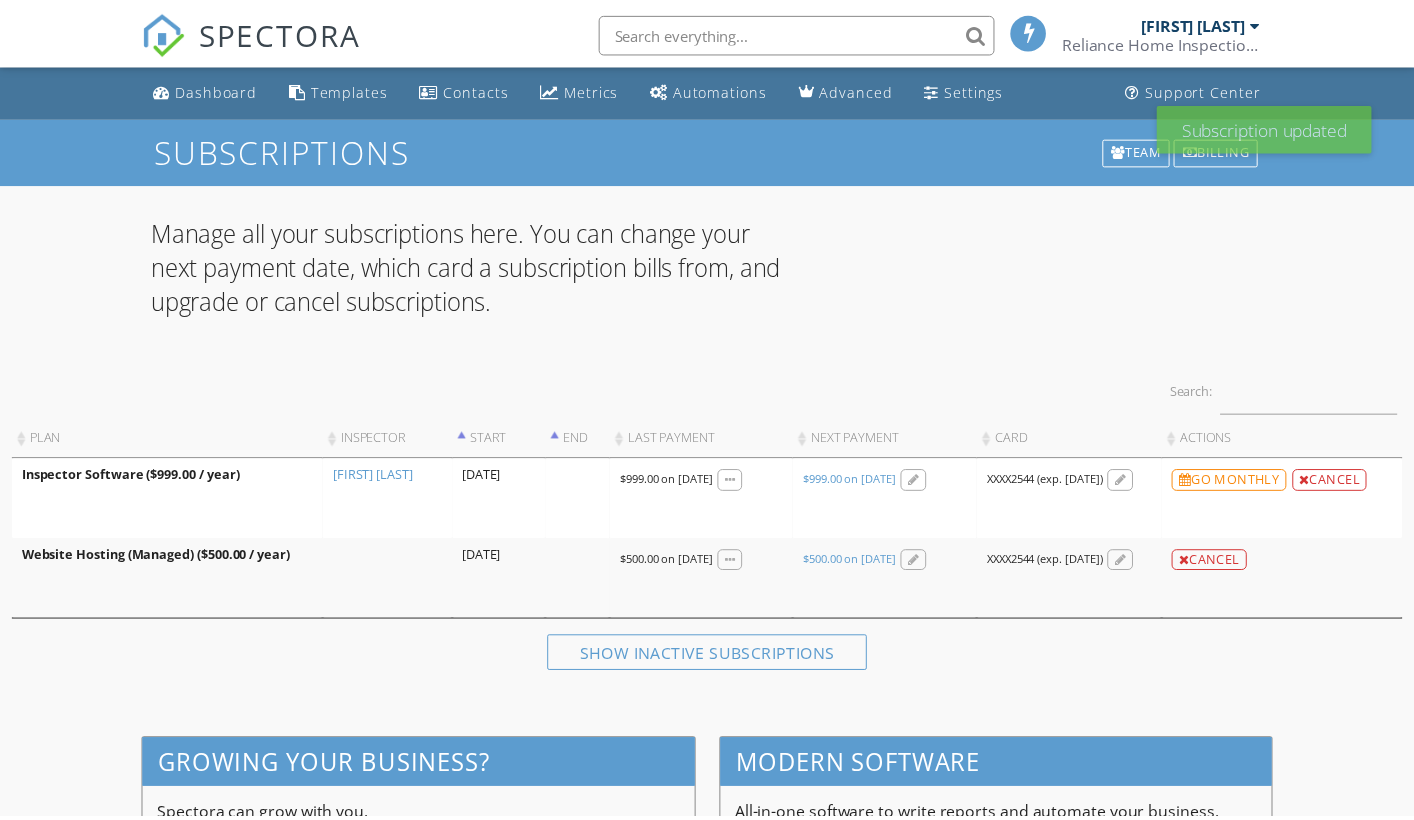 scroll, scrollTop: 0, scrollLeft: 0, axis: both 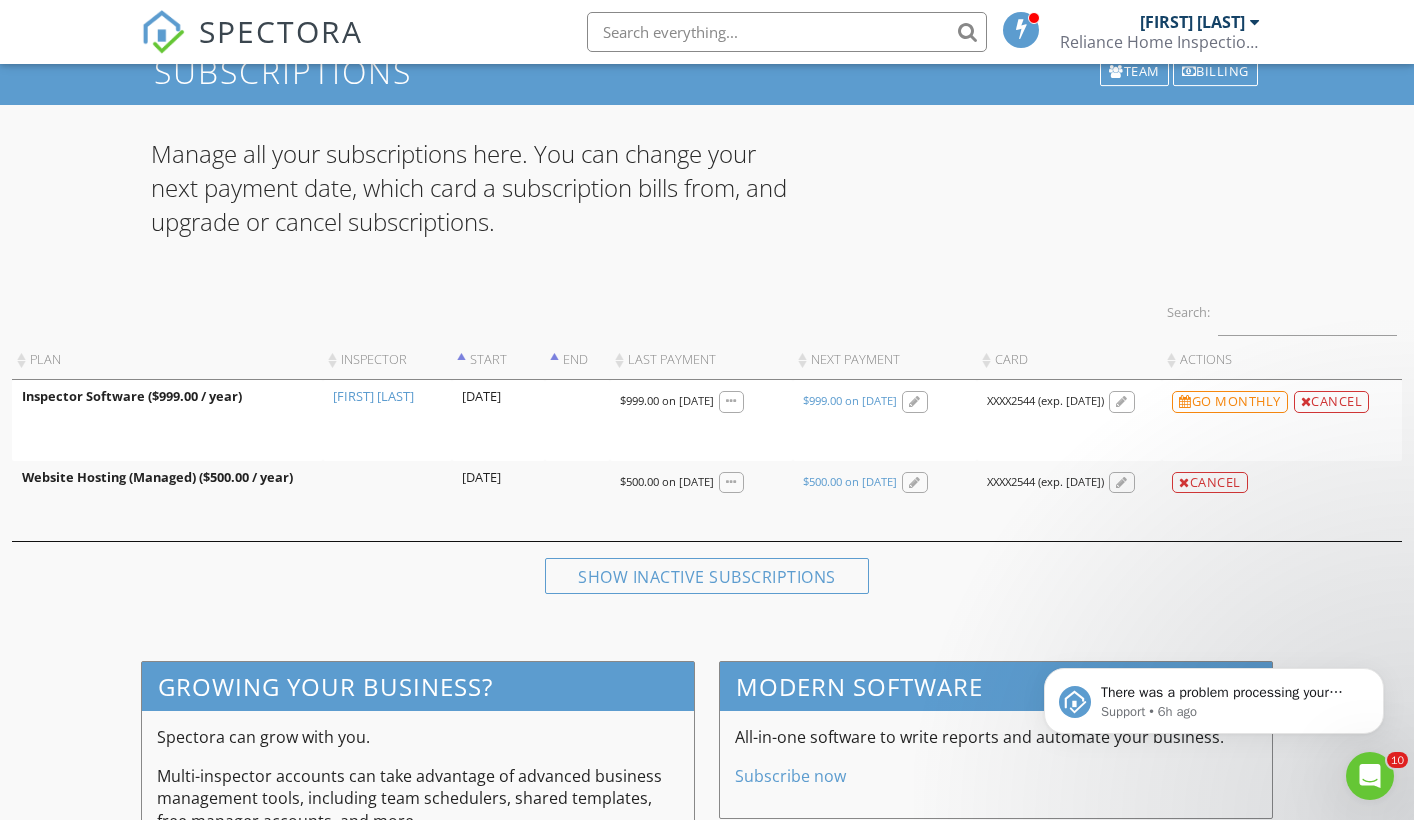 click 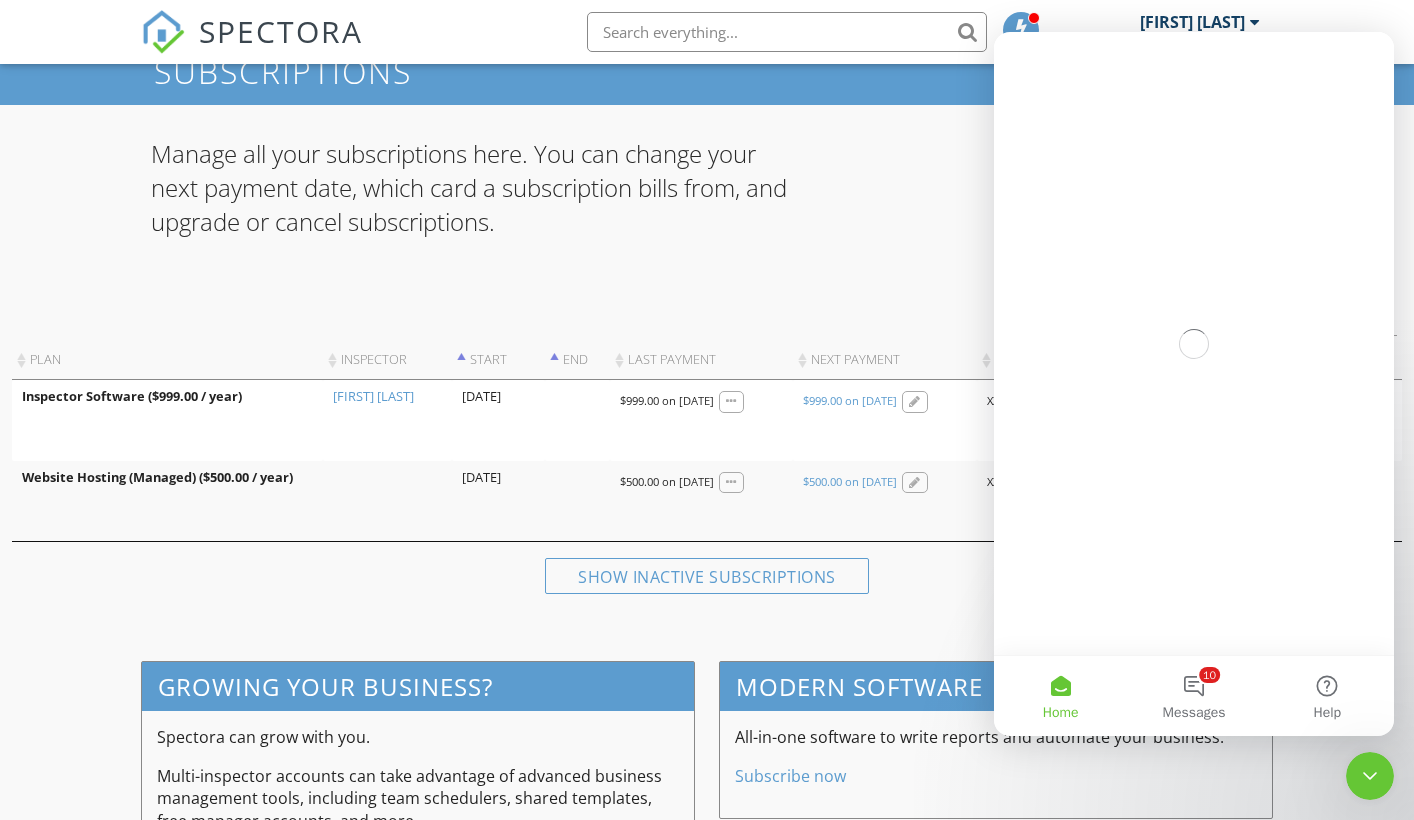 scroll, scrollTop: 0, scrollLeft: 0, axis: both 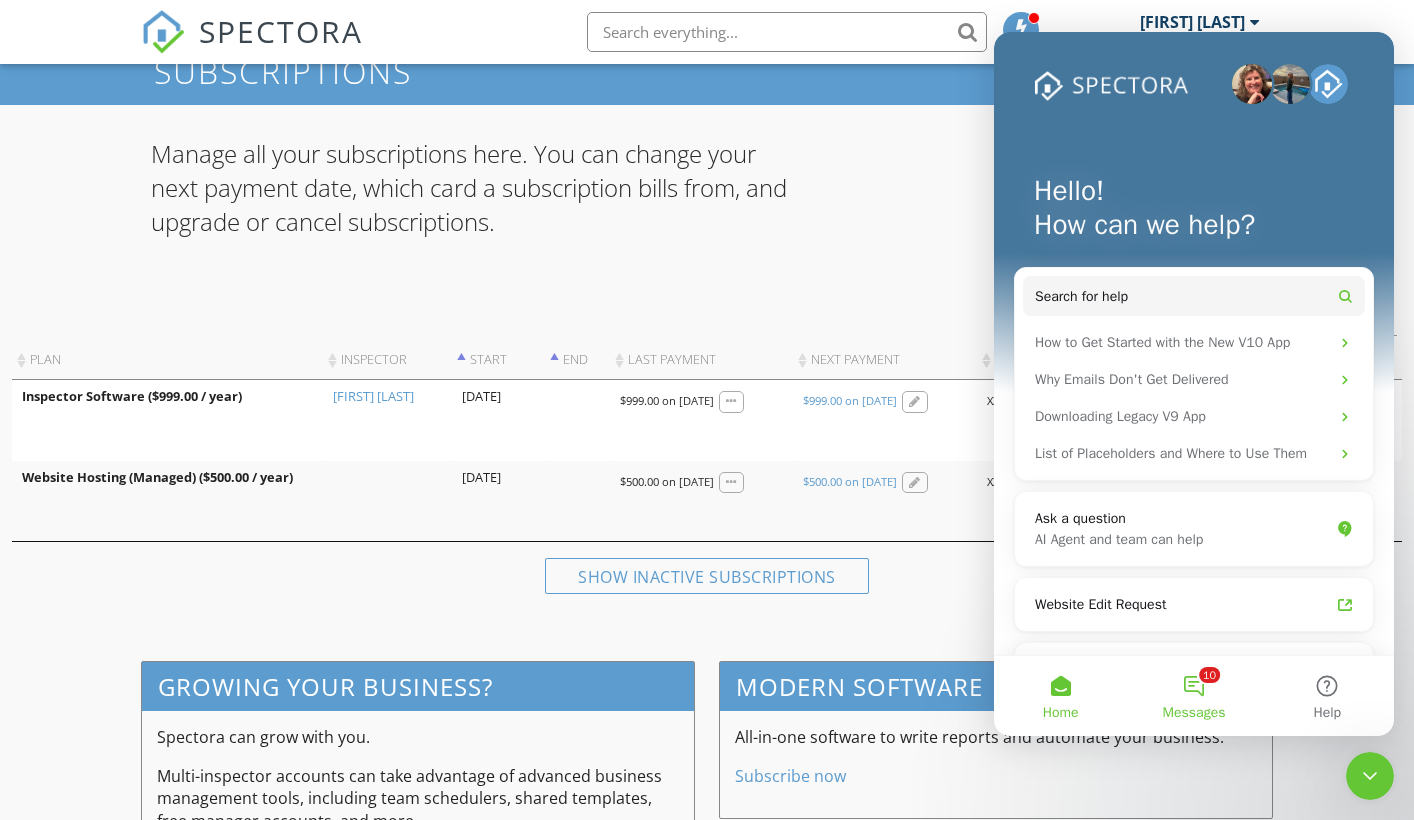 click on "10 Messages" at bounding box center [1193, 696] 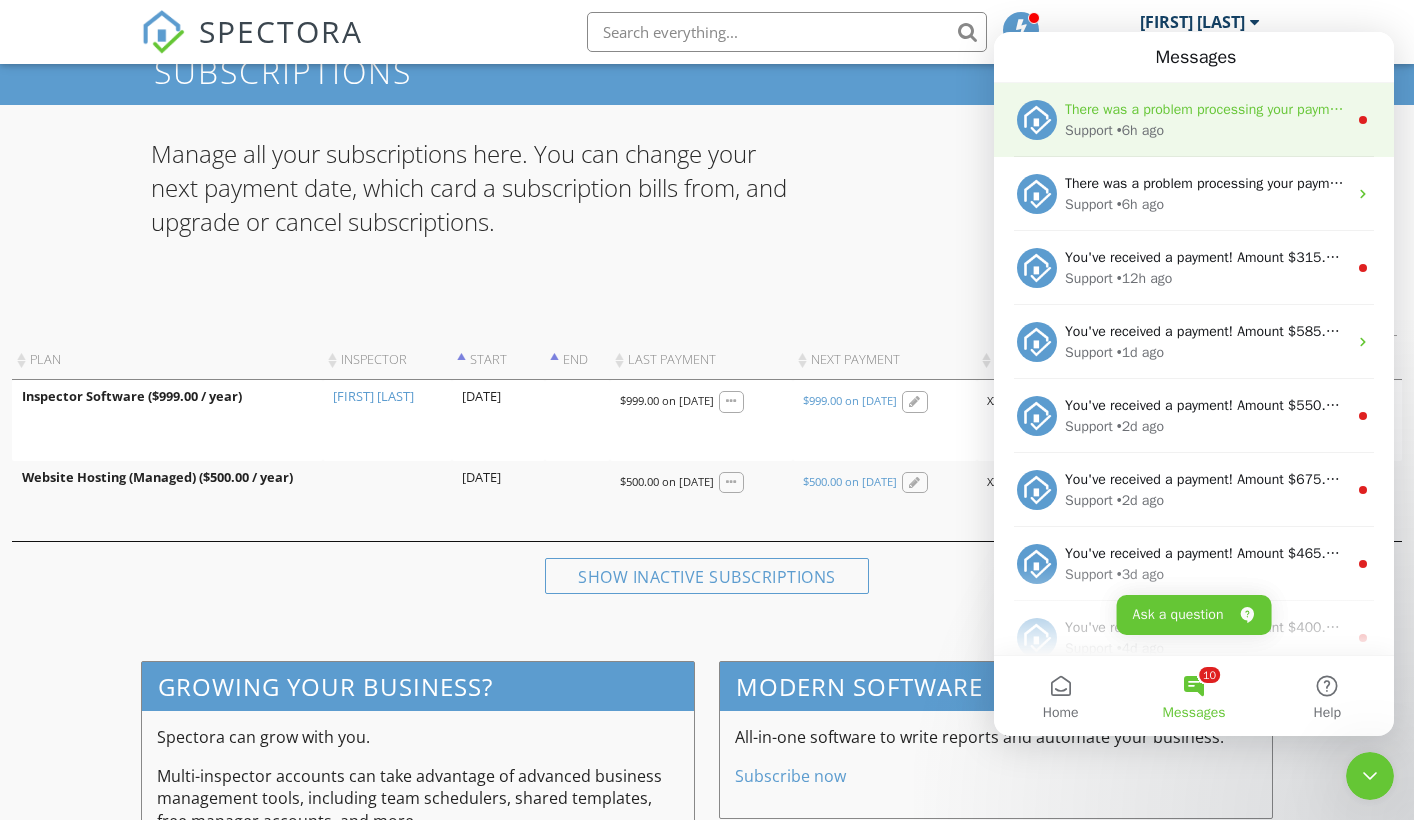 click on "Support •  6h ago" at bounding box center [1206, 130] 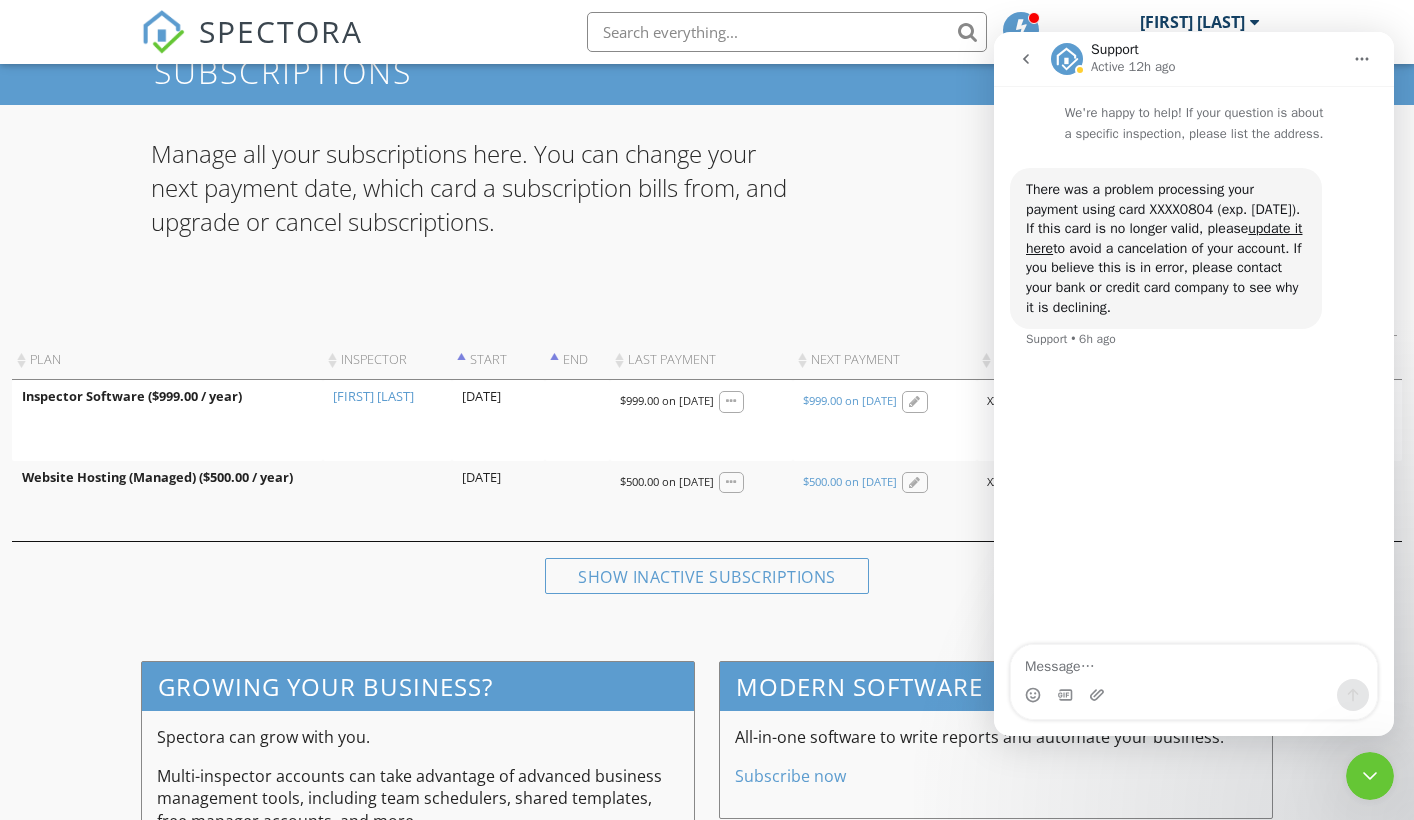 click at bounding box center [1194, 662] 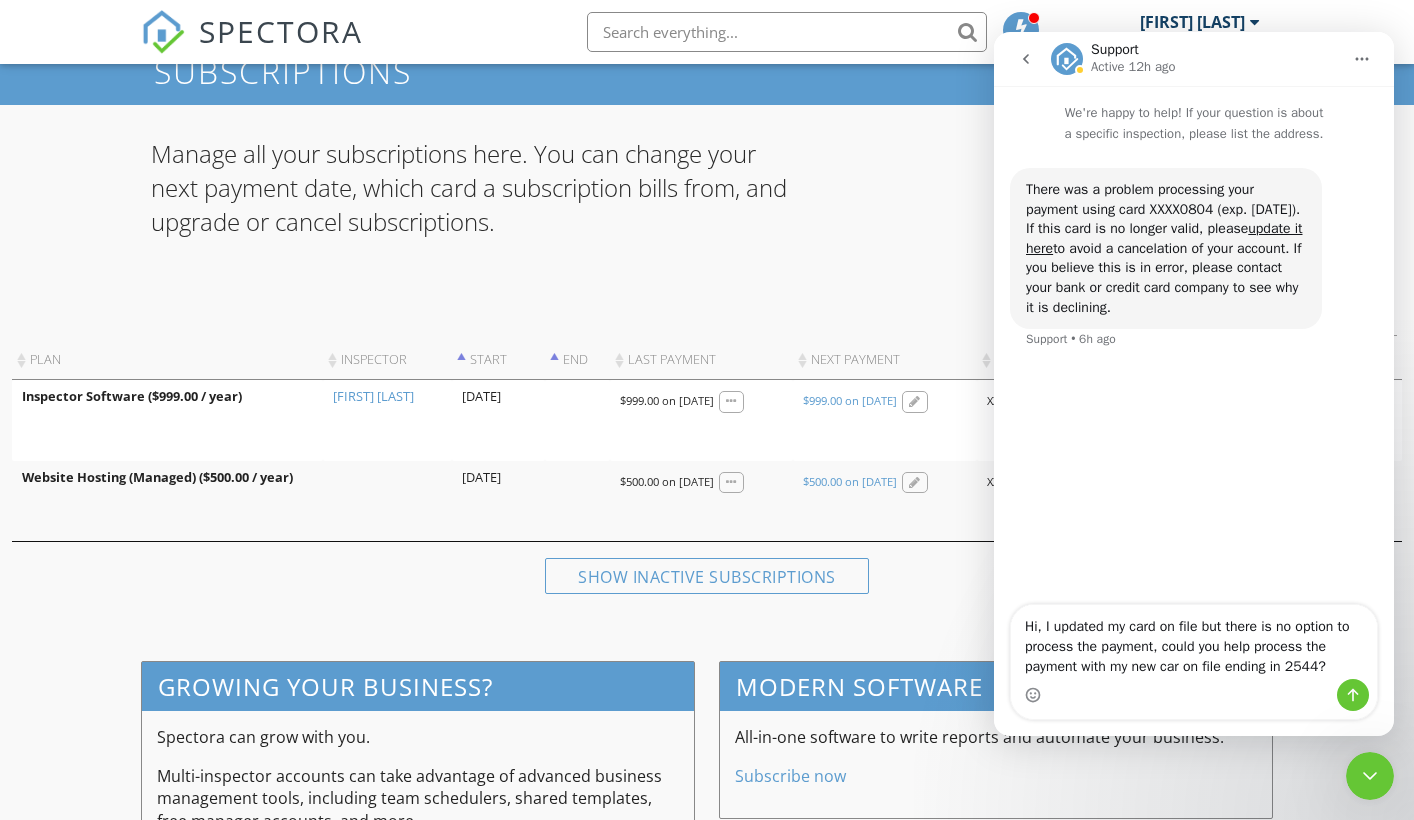 type on "Hi, I updated my card on file but there is no option to process the payment, could you help process the payment with my new car on file ending in 2544?" 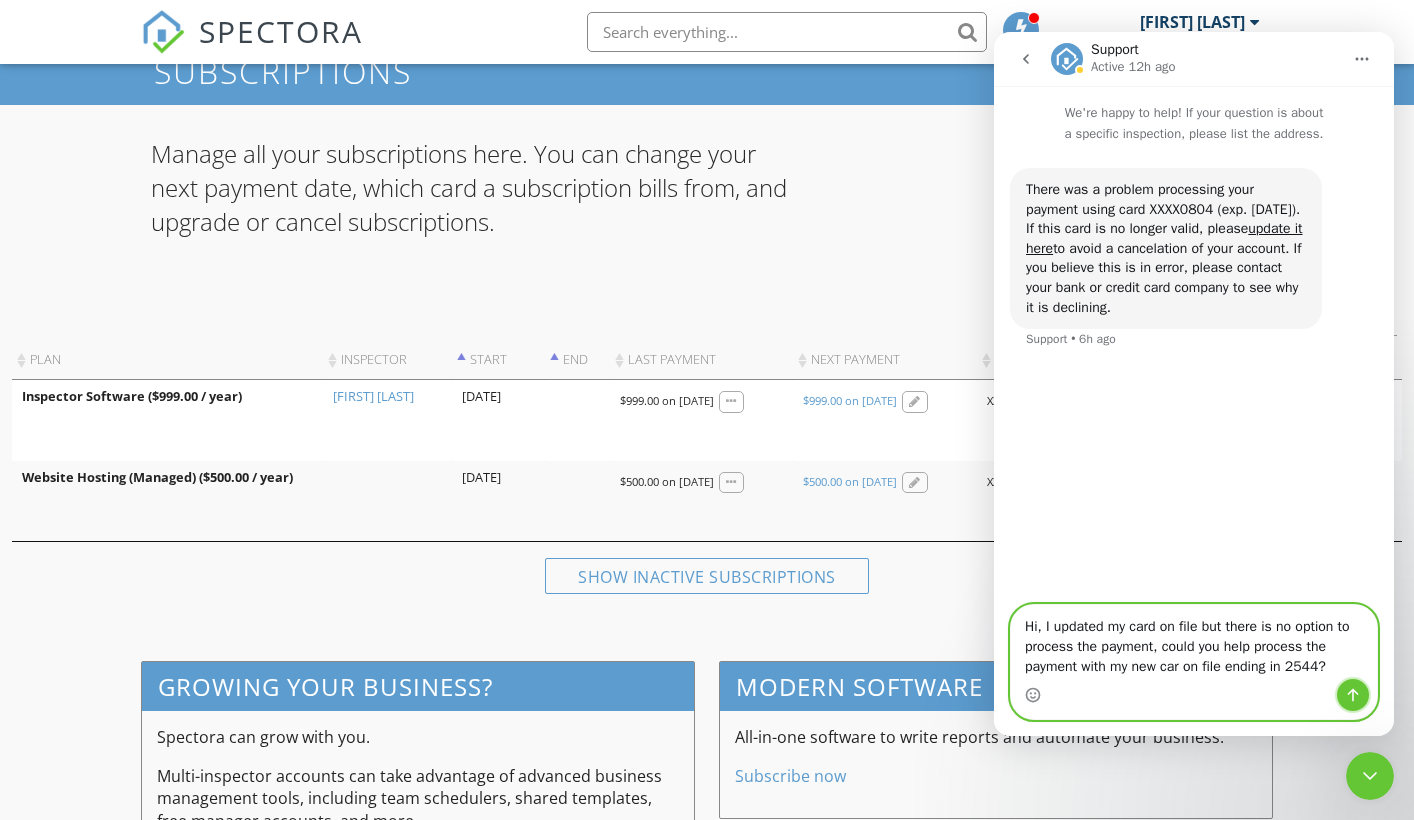 click at bounding box center [1353, 695] 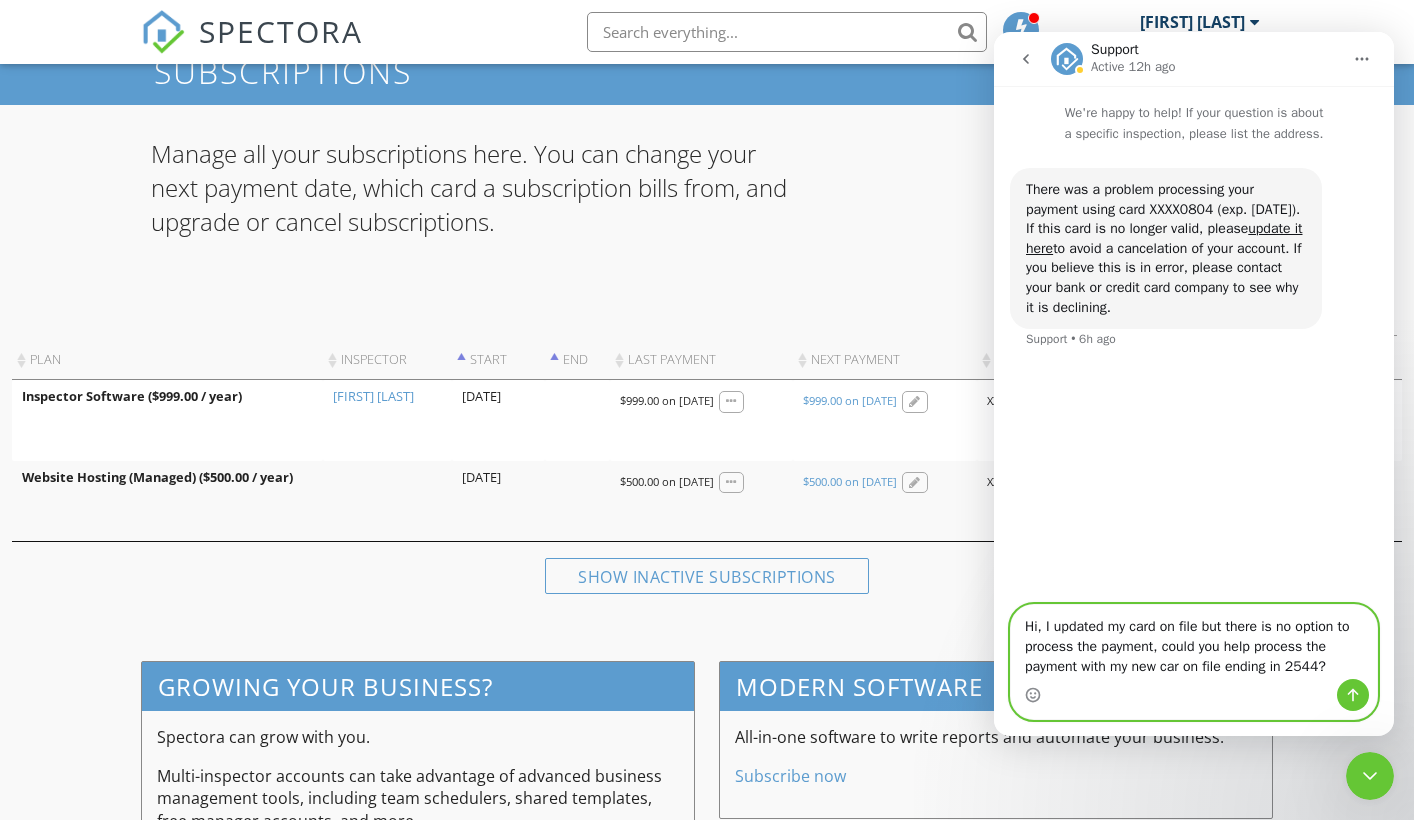 type 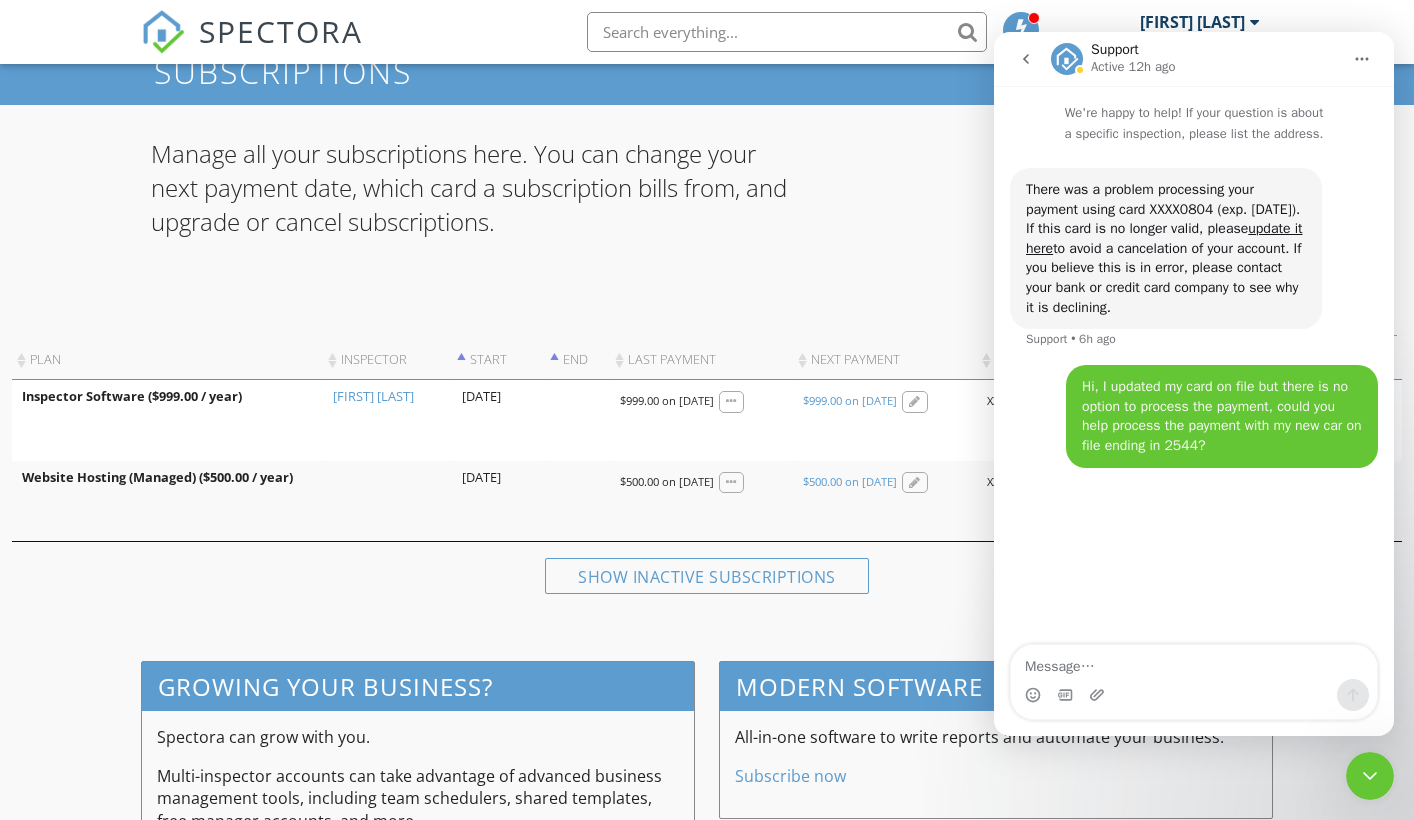 click 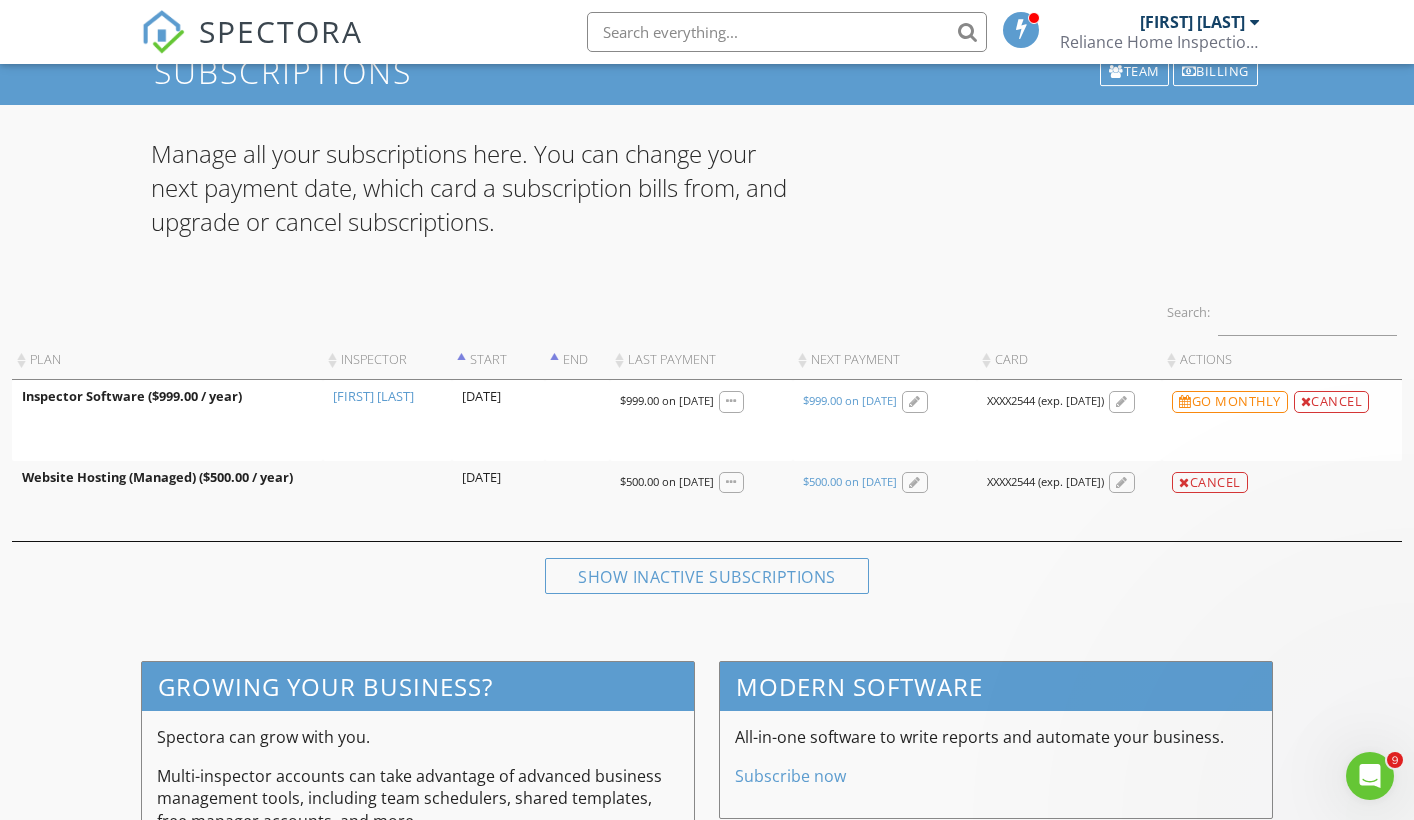 scroll, scrollTop: 0, scrollLeft: 0, axis: both 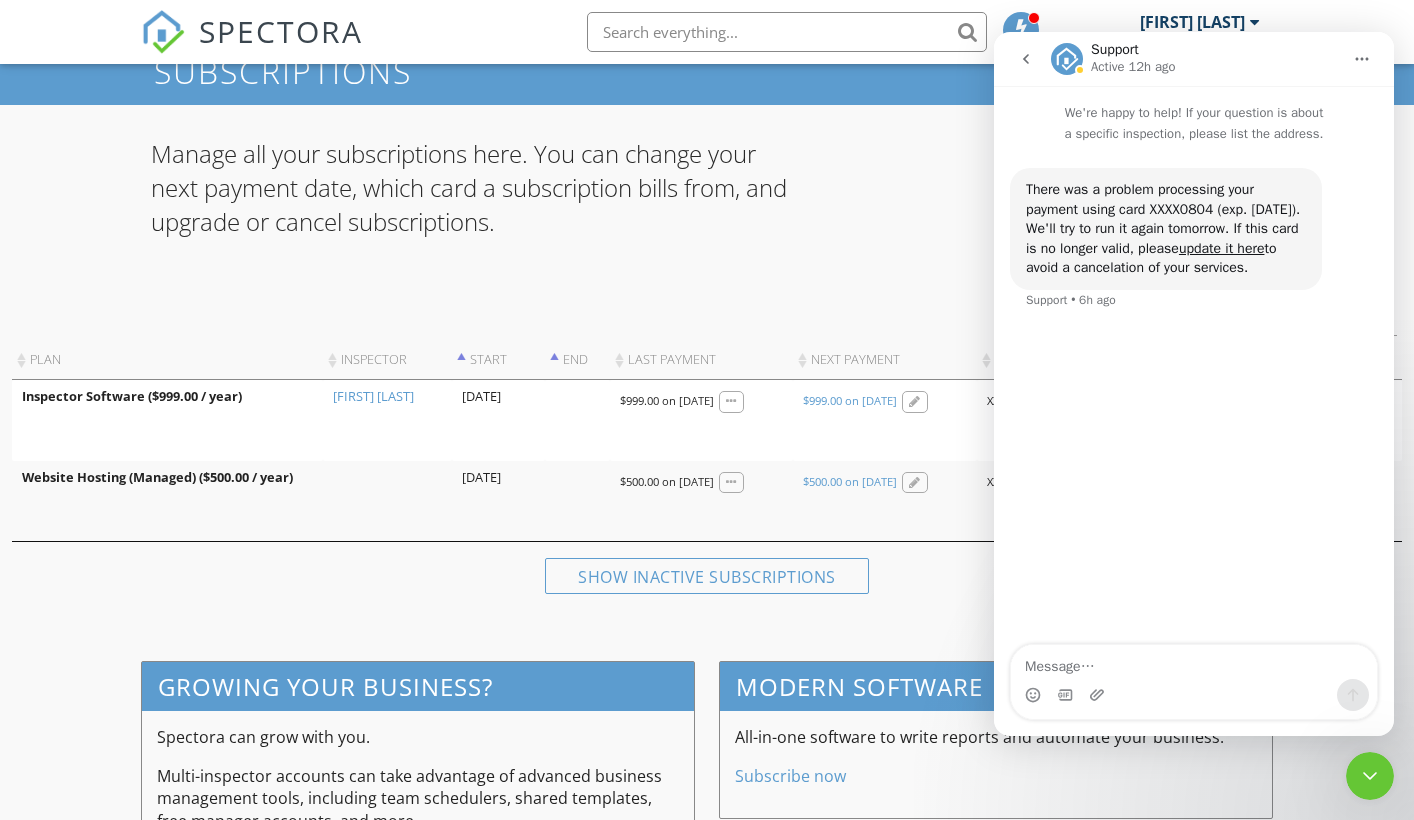 click at bounding box center (1370, 776) 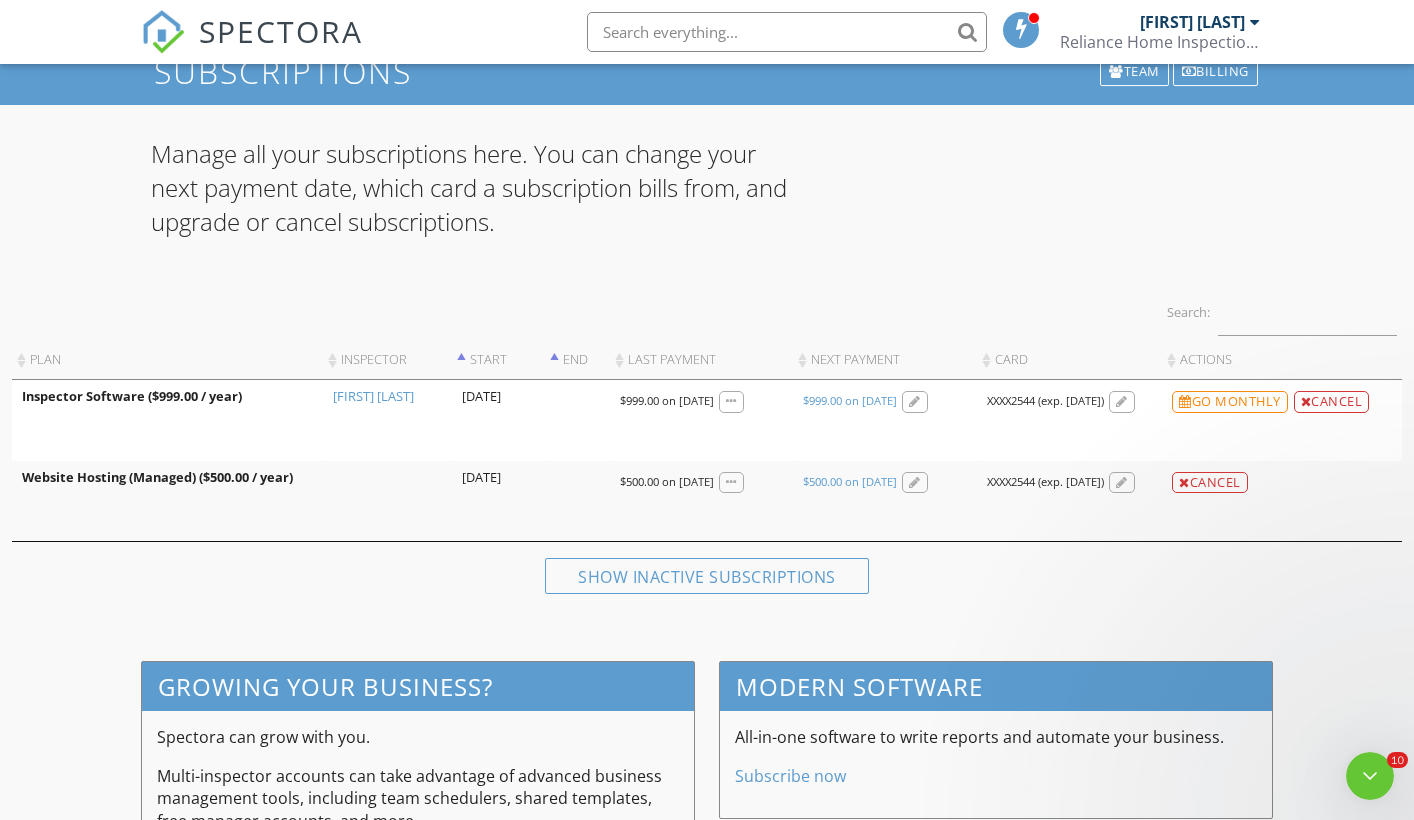 scroll, scrollTop: 0, scrollLeft: 0, axis: both 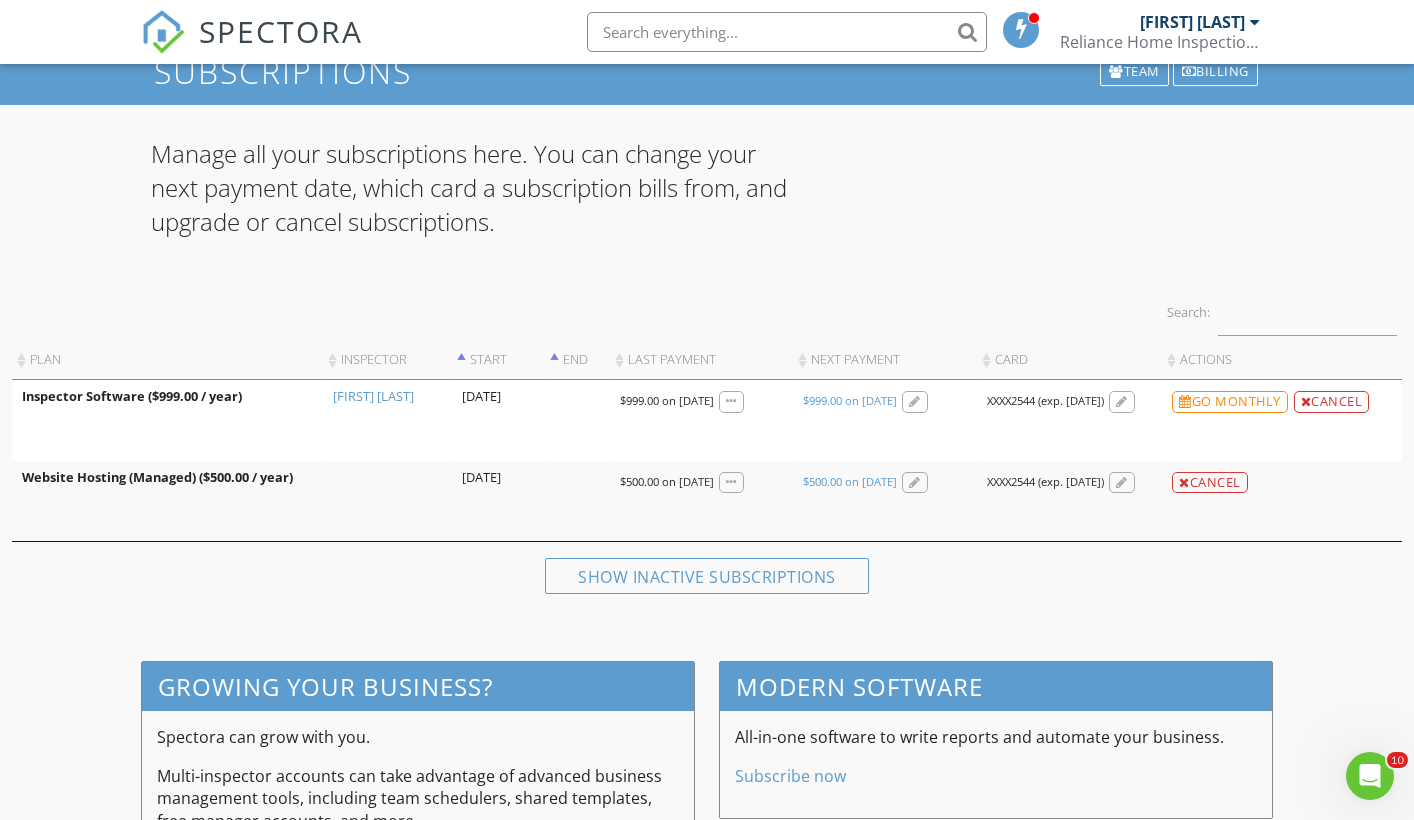 click at bounding box center (1370, 776) 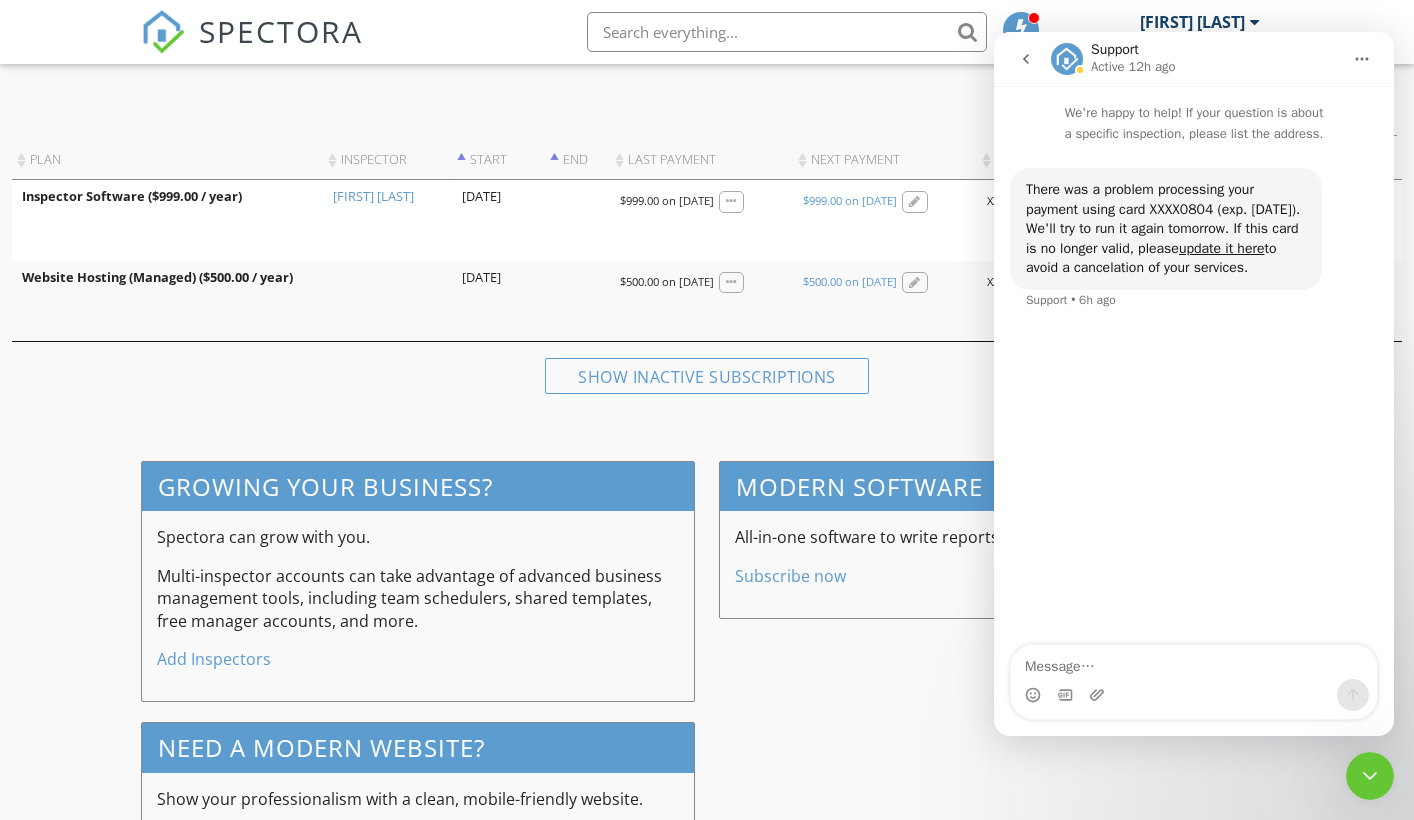 scroll, scrollTop: 379, scrollLeft: 0, axis: vertical 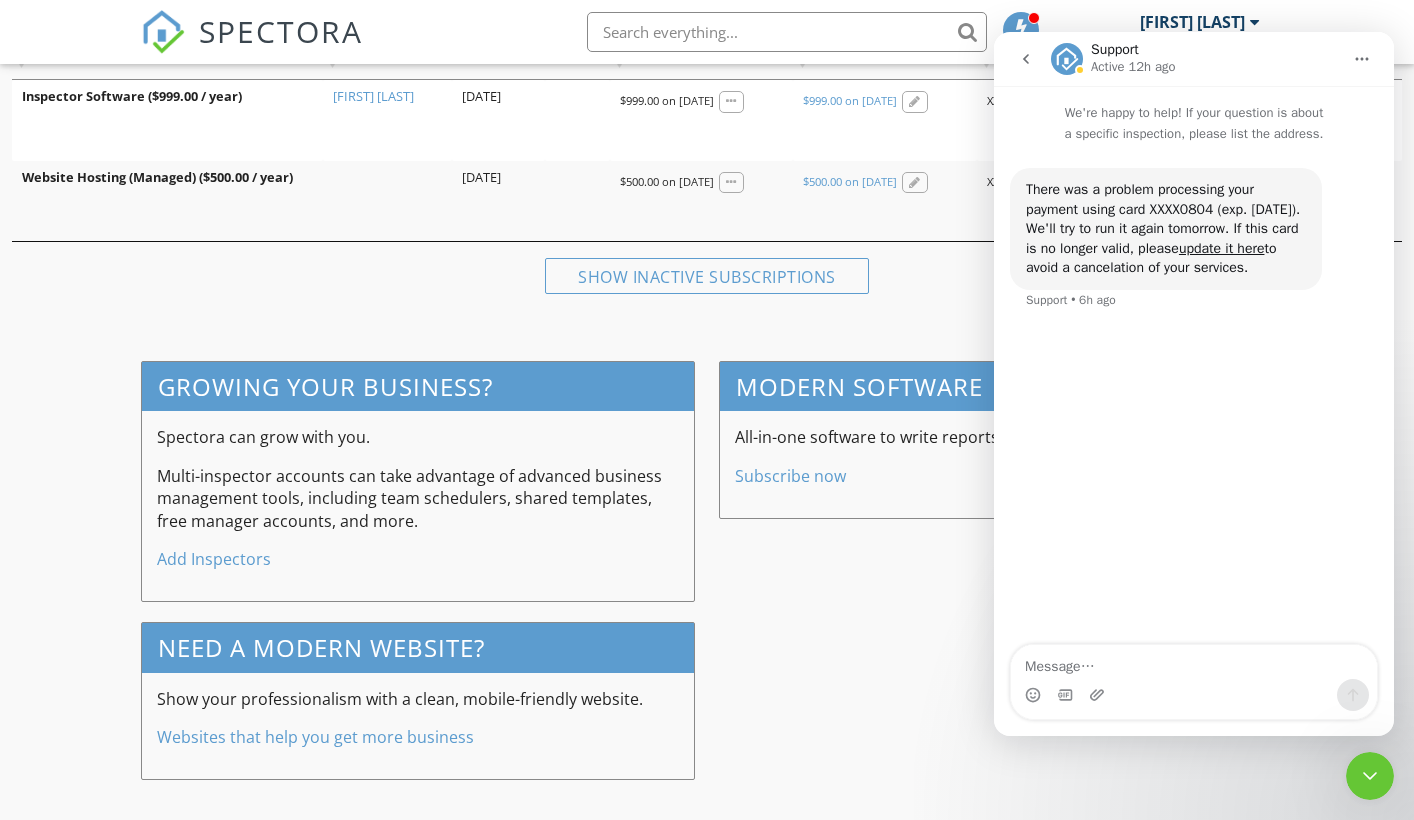 click 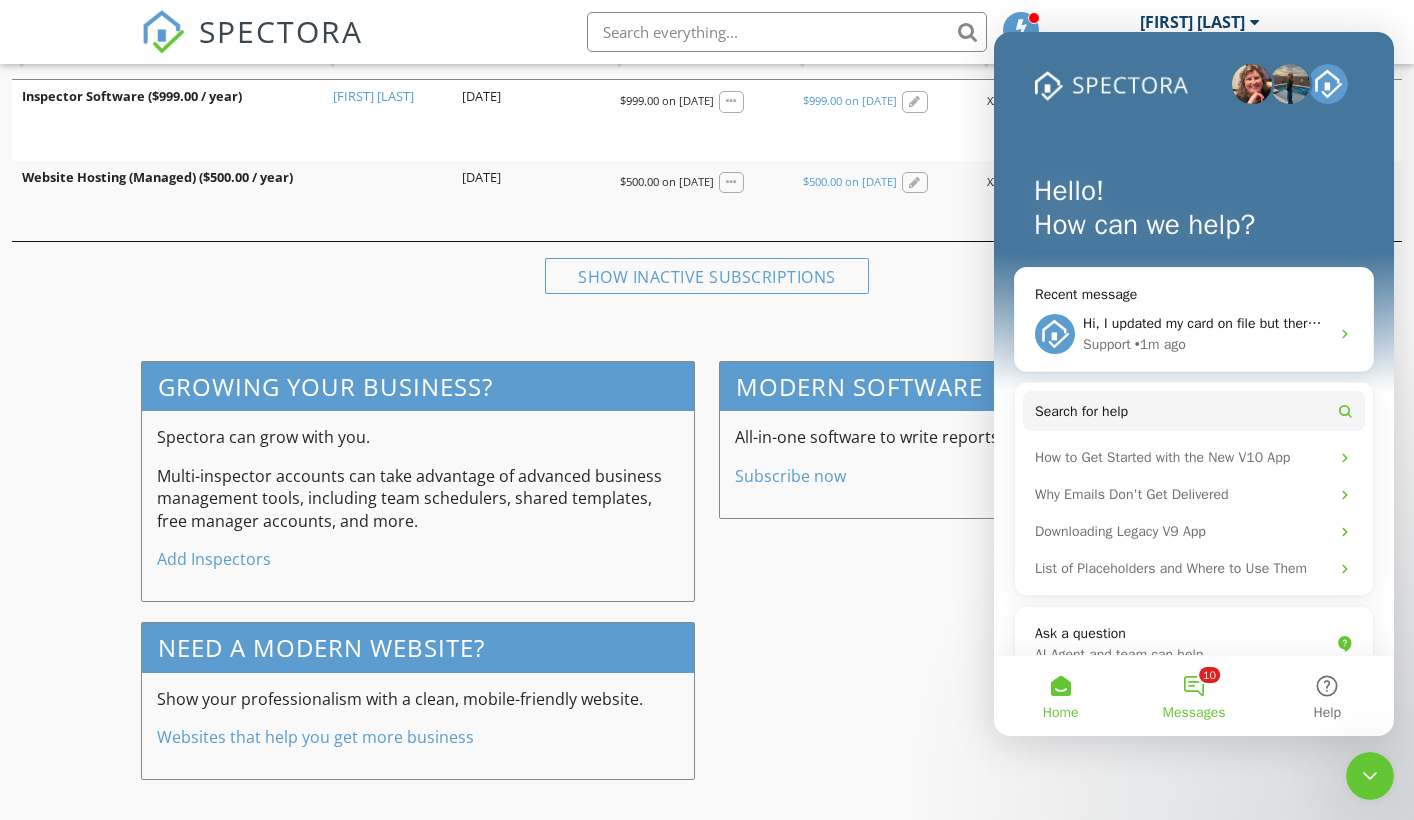 click on "10 Messages" at bounding box center [1193, 696] 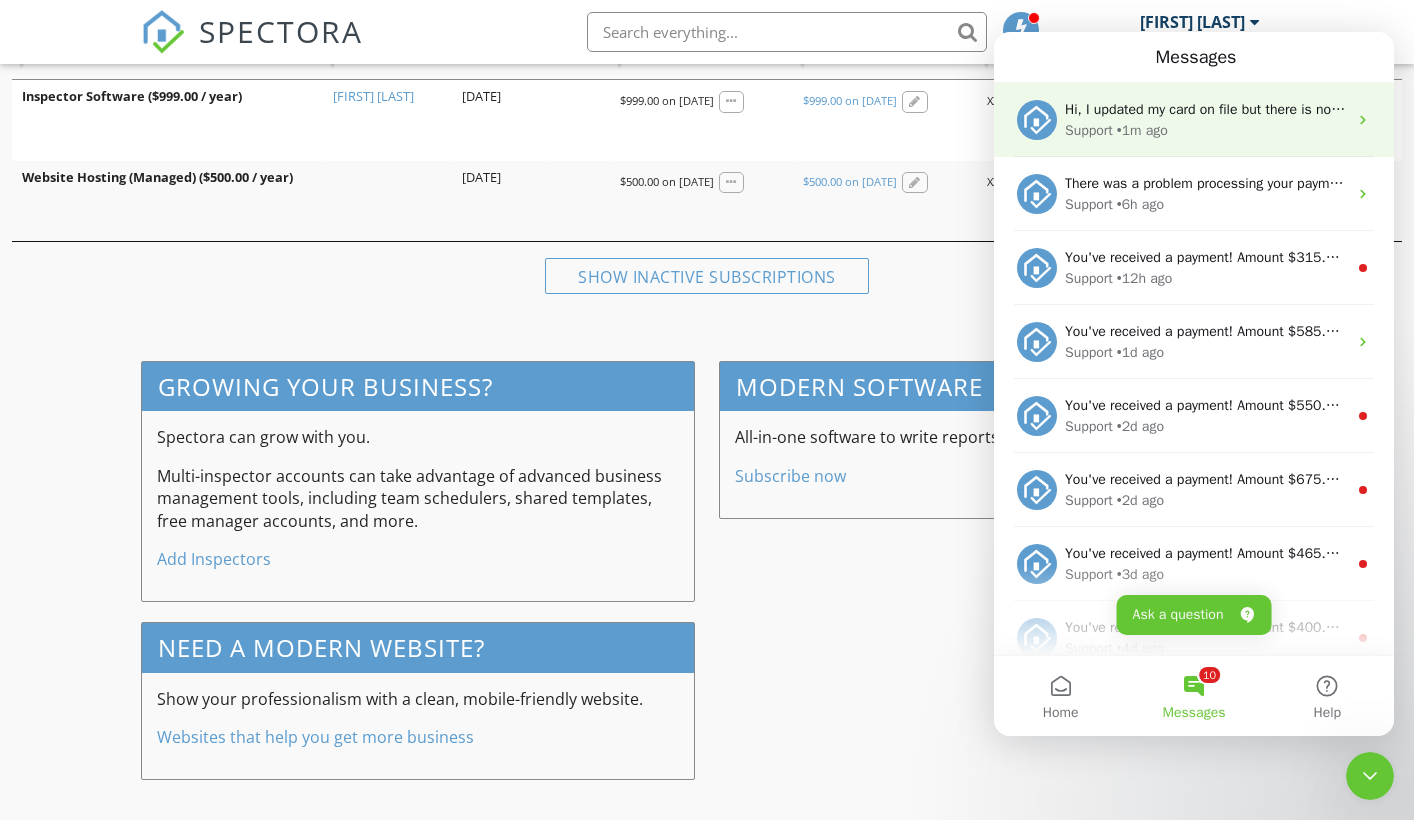 click on "Hi, I updated my card on file but there is no option to process the payment, could you help process the payment with my new car on file ending in 2544?" at bounding box center (1532, 109) 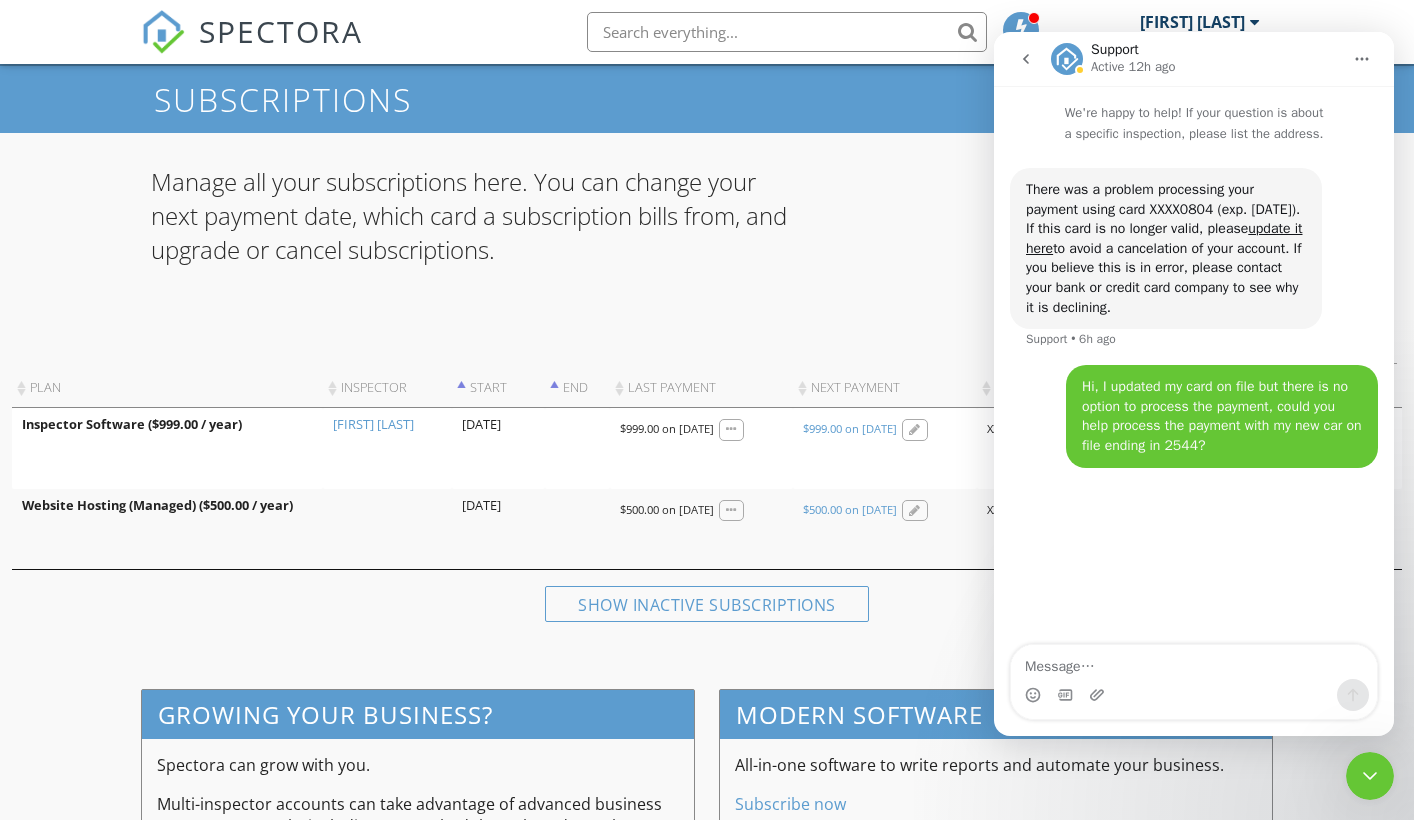scroll, scrollTop: 0, scrollLeft: 0, axis: both 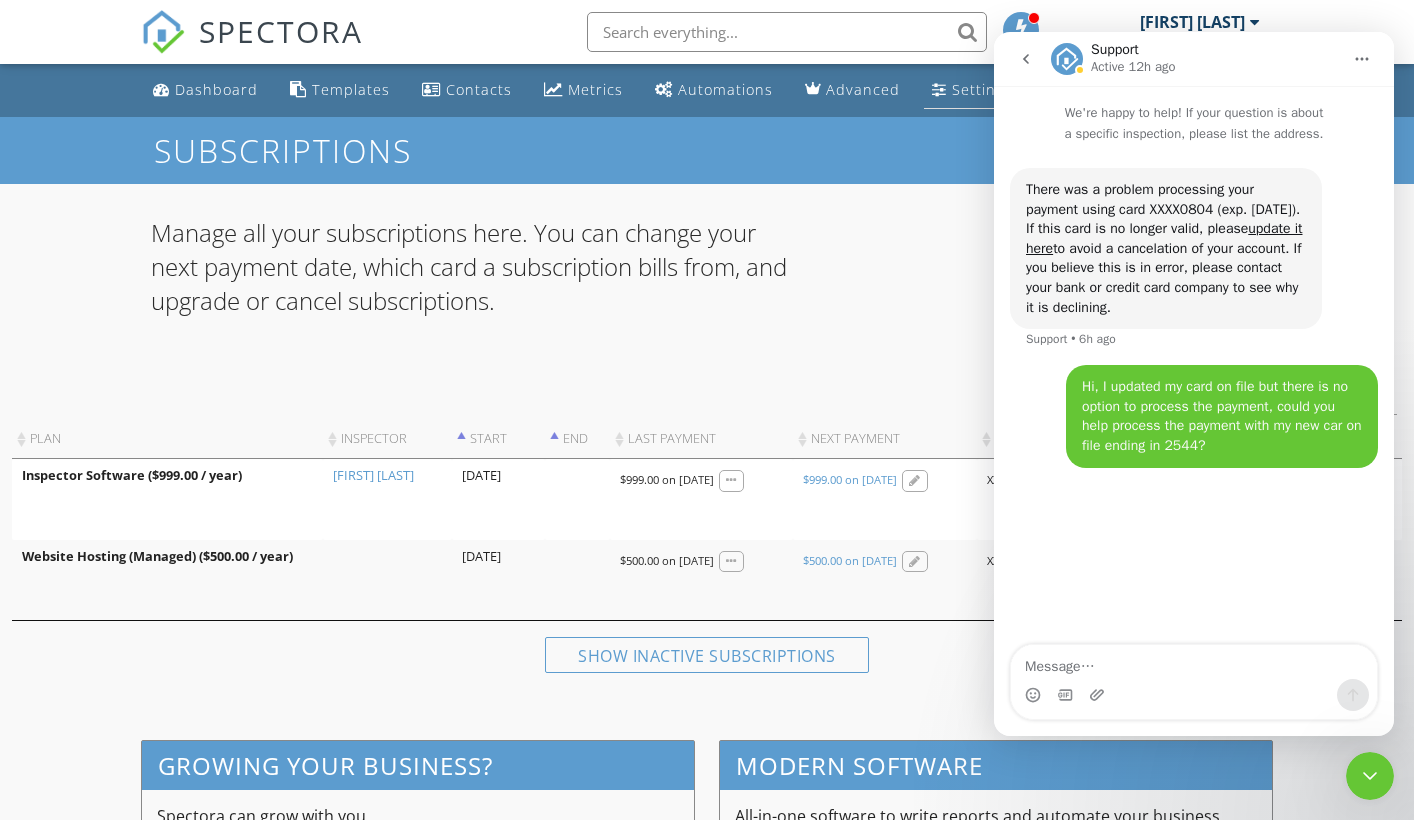 click on "Settings" at bounding box center (982, 89) 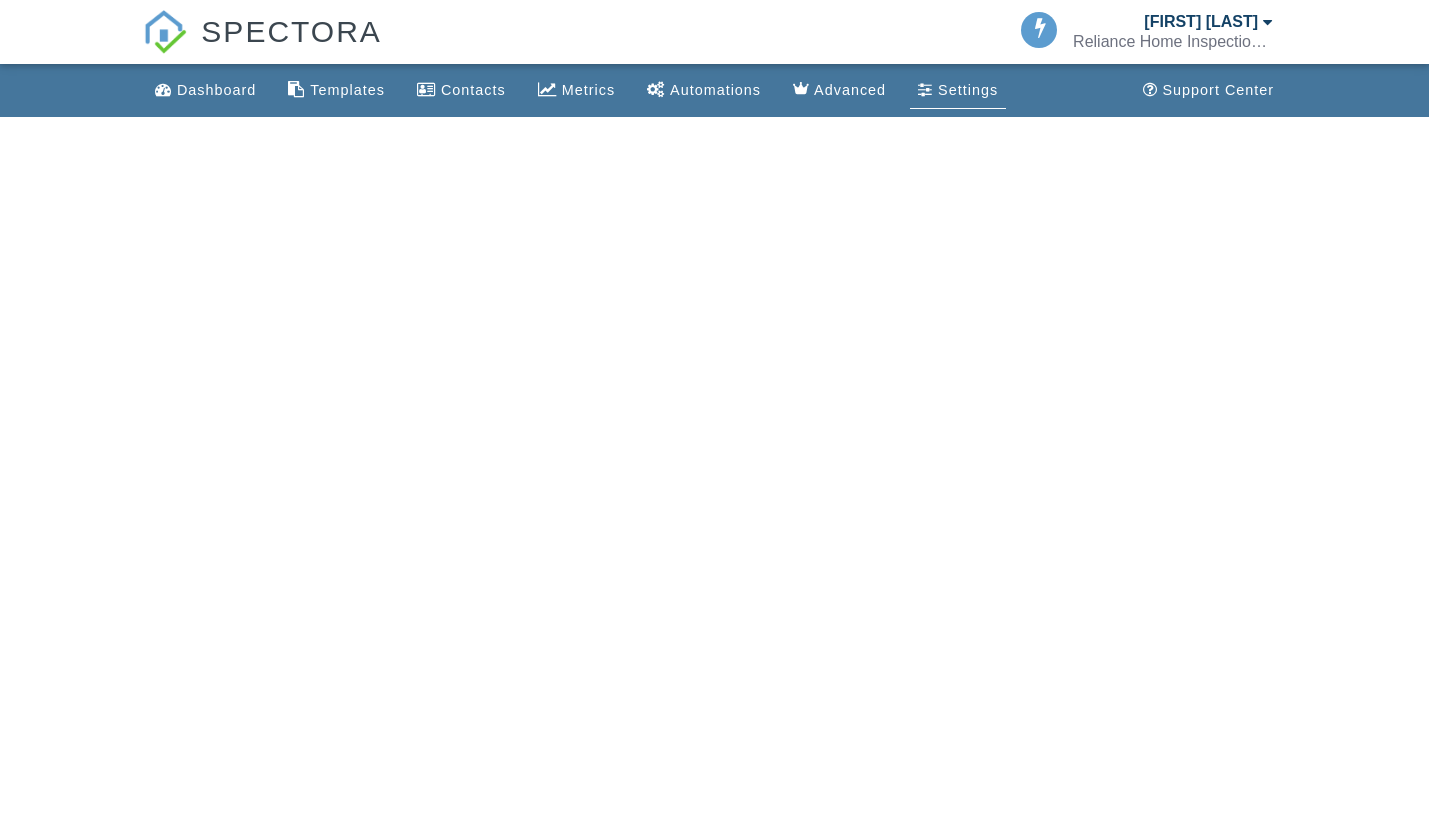 scroll, scrollTop: 0, scrollLeft: 0, axis: both 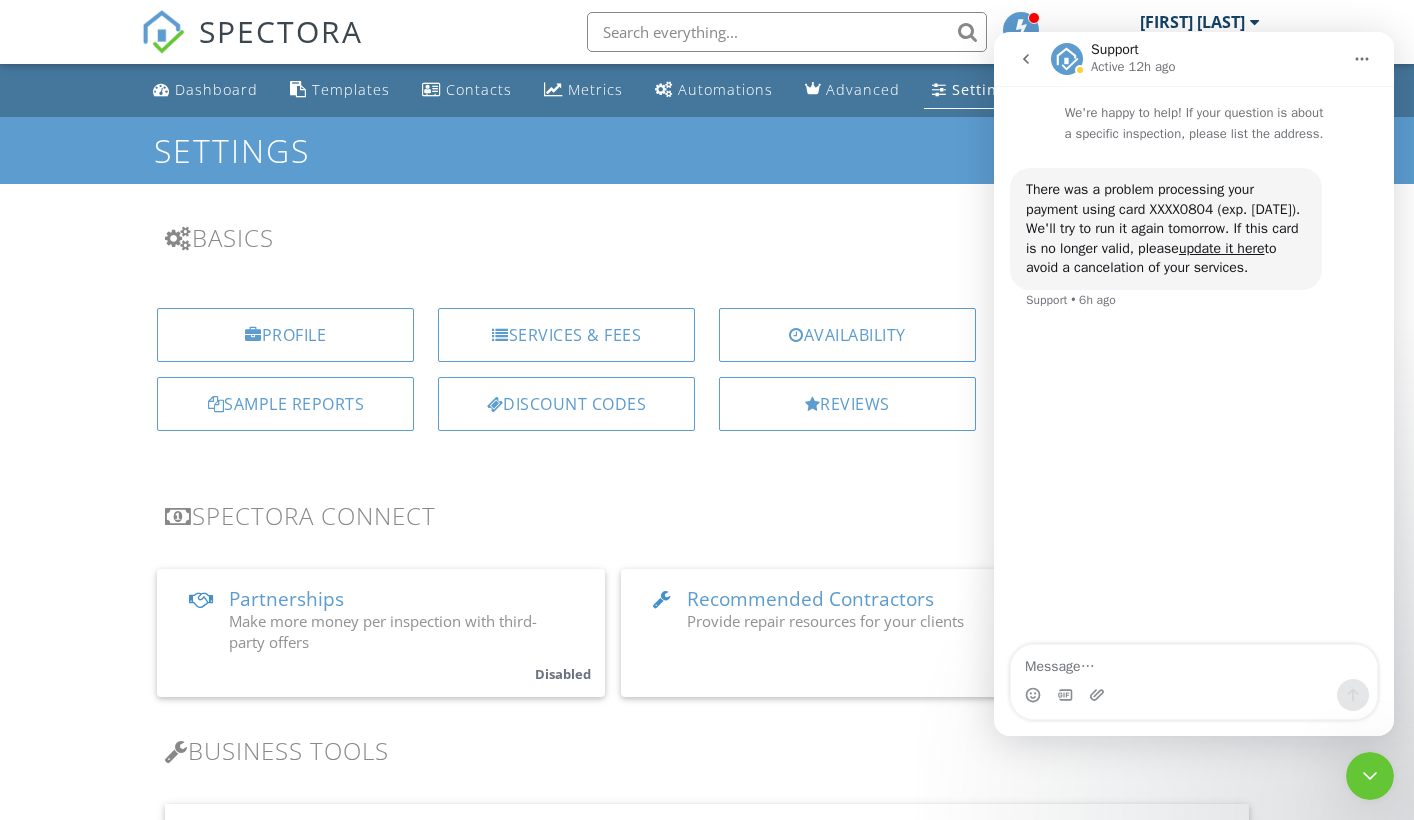click at bounding box center [1370, 776] 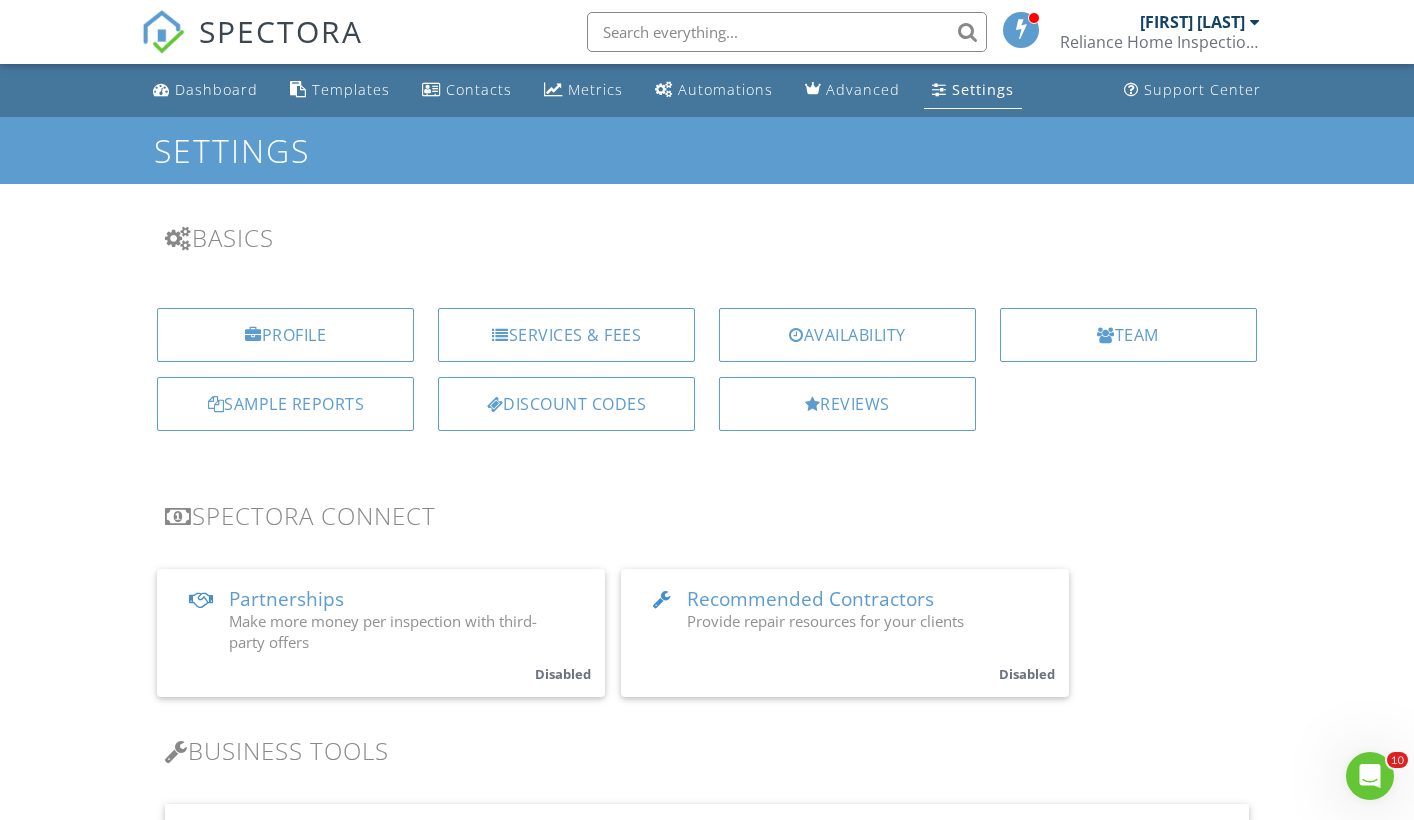 scroll, scrollTop: 0, scrollLeft: 0, axis: both 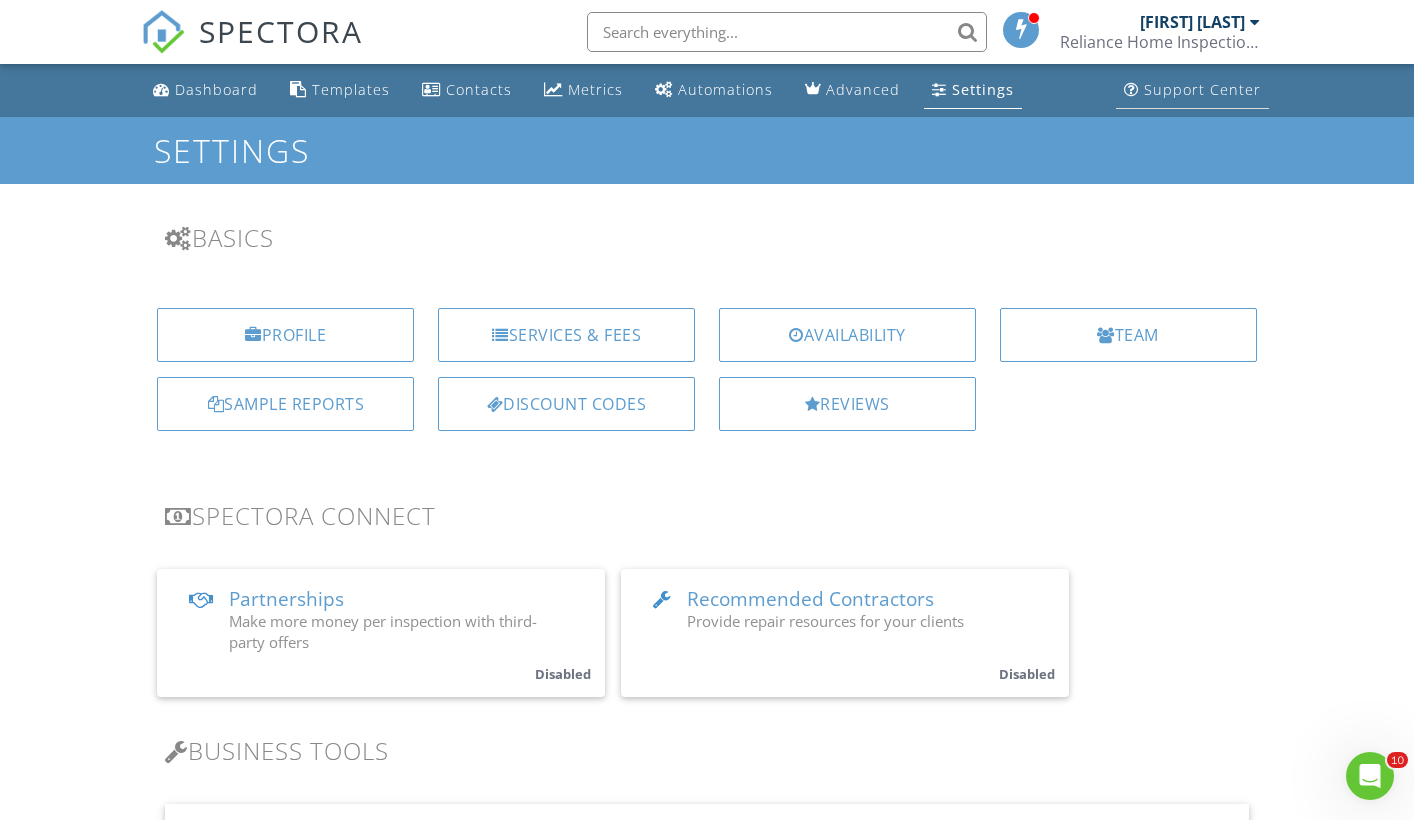 click on "Support Center" at bounding box center (1202, 89) 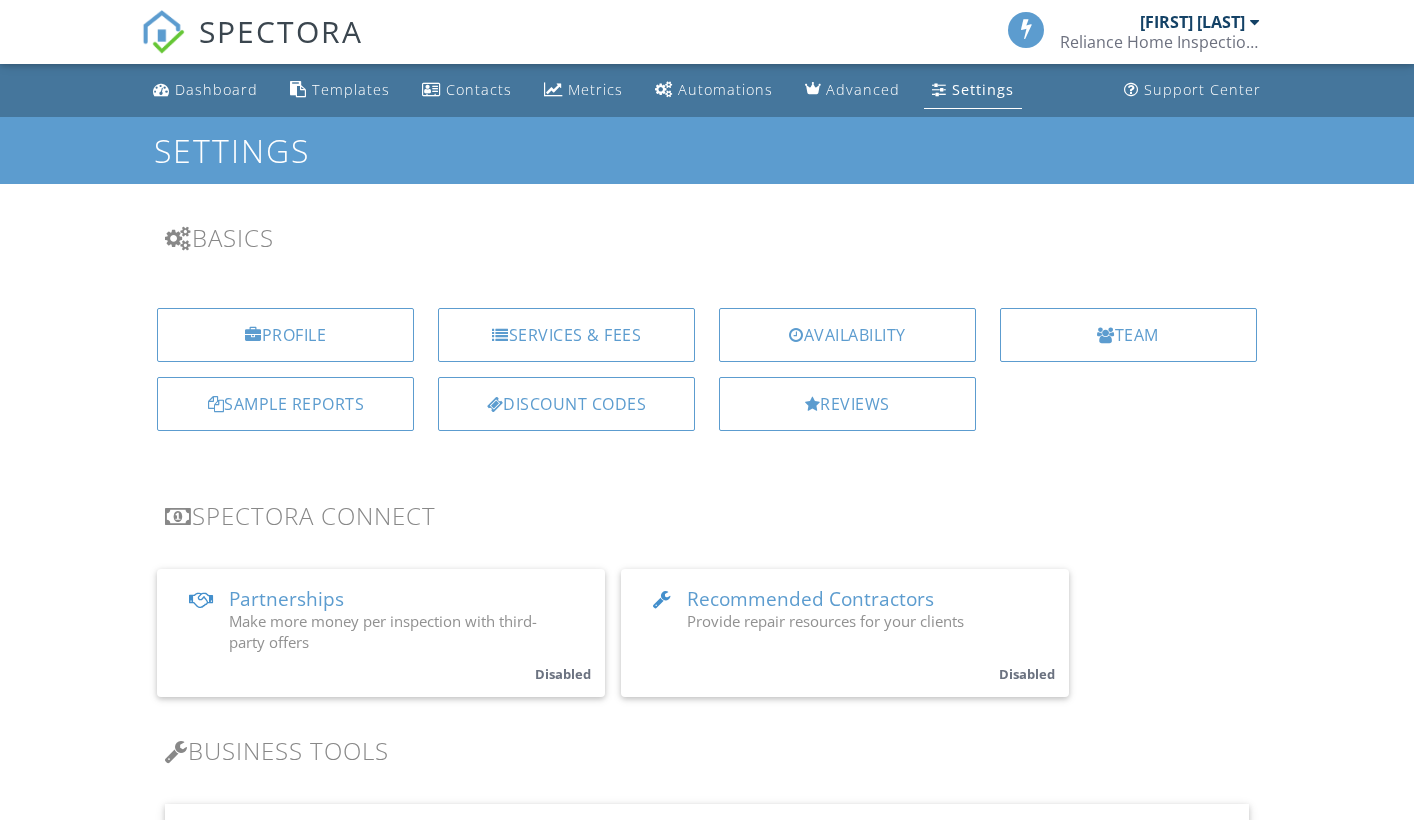 scroll, scrollTop: 0, scrollLeft: 0, axis: both 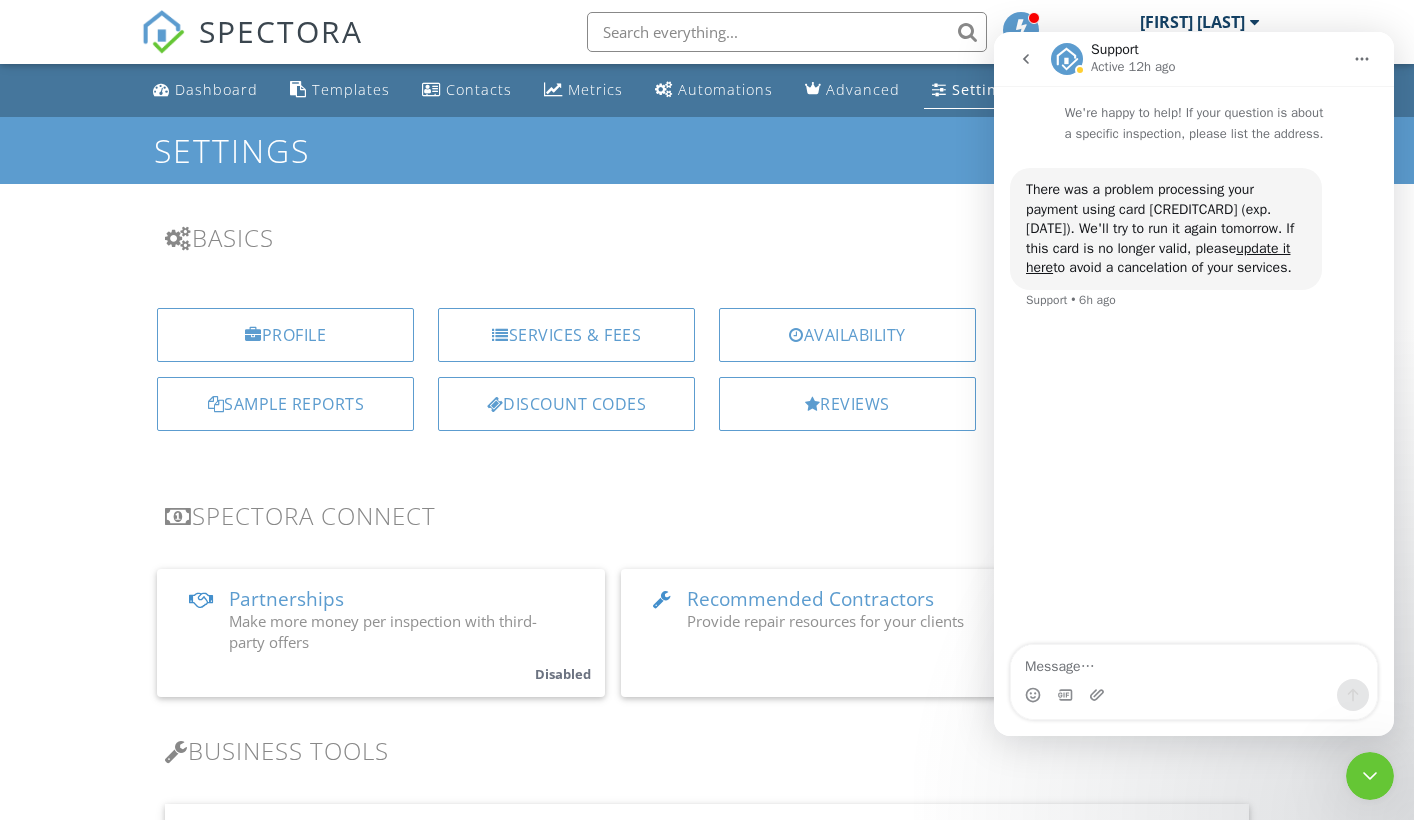 click 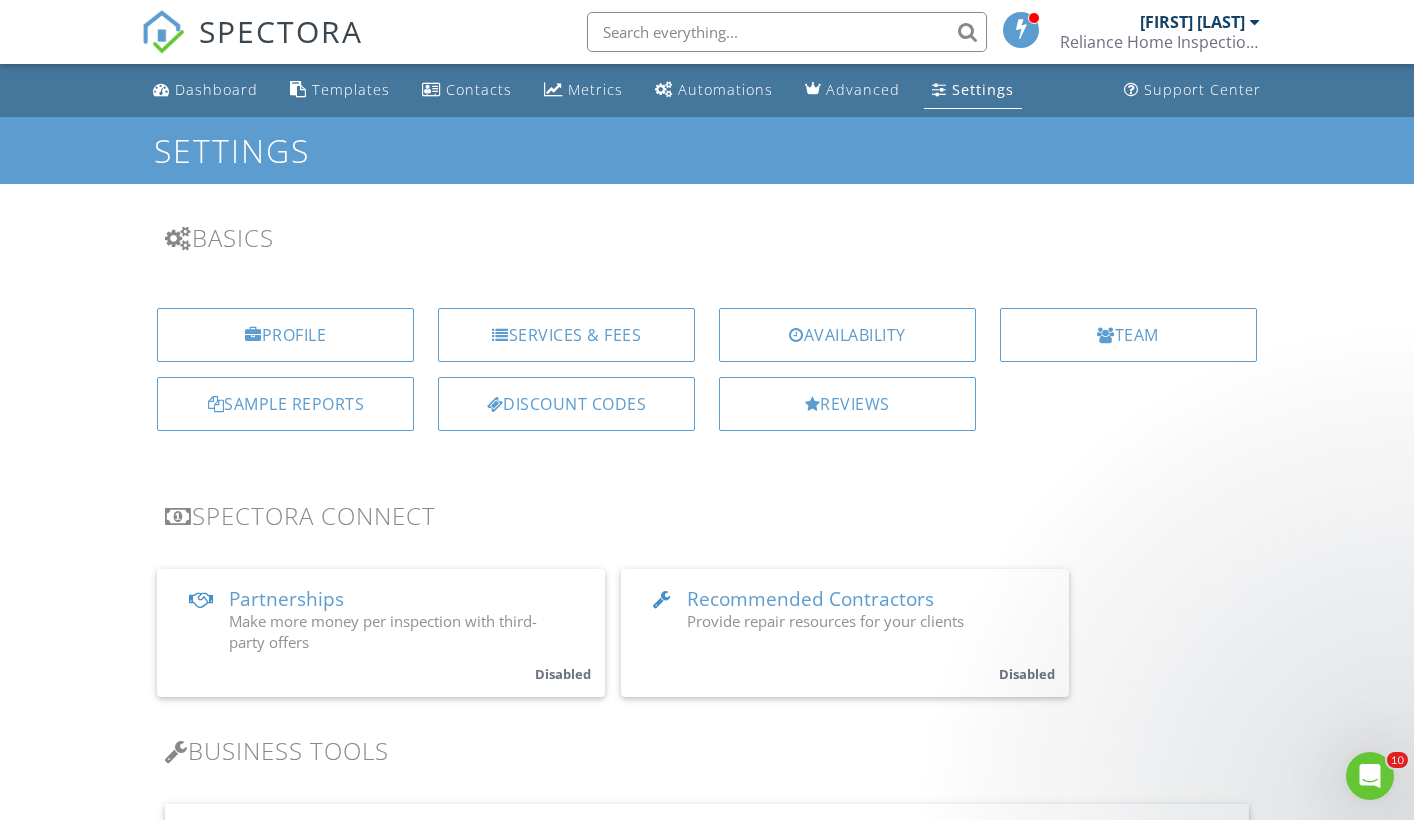 scroll, scrollTop: 0, scrollLeft: 0, axis: both 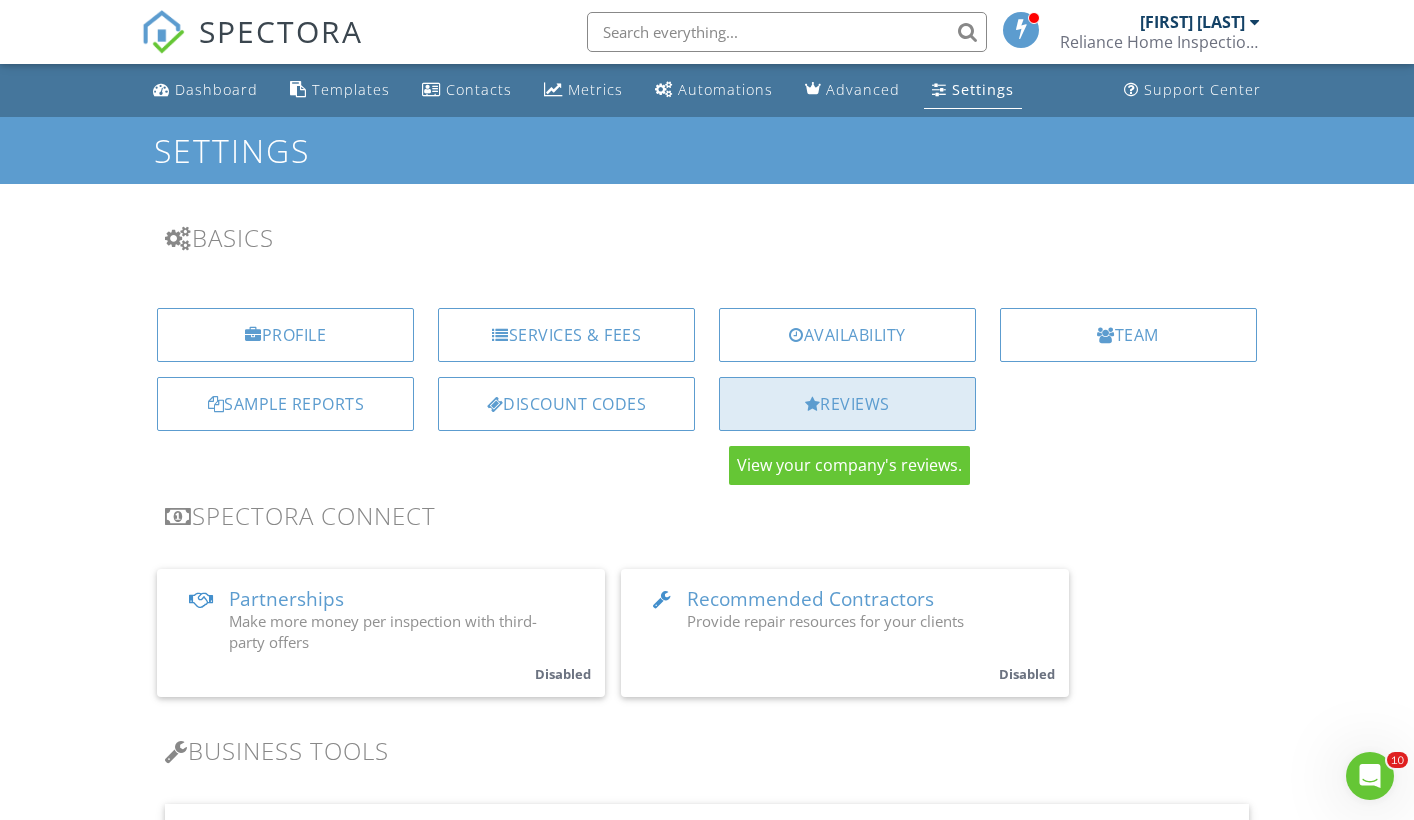 click on "Reviews" at bounding box center (847, 404) 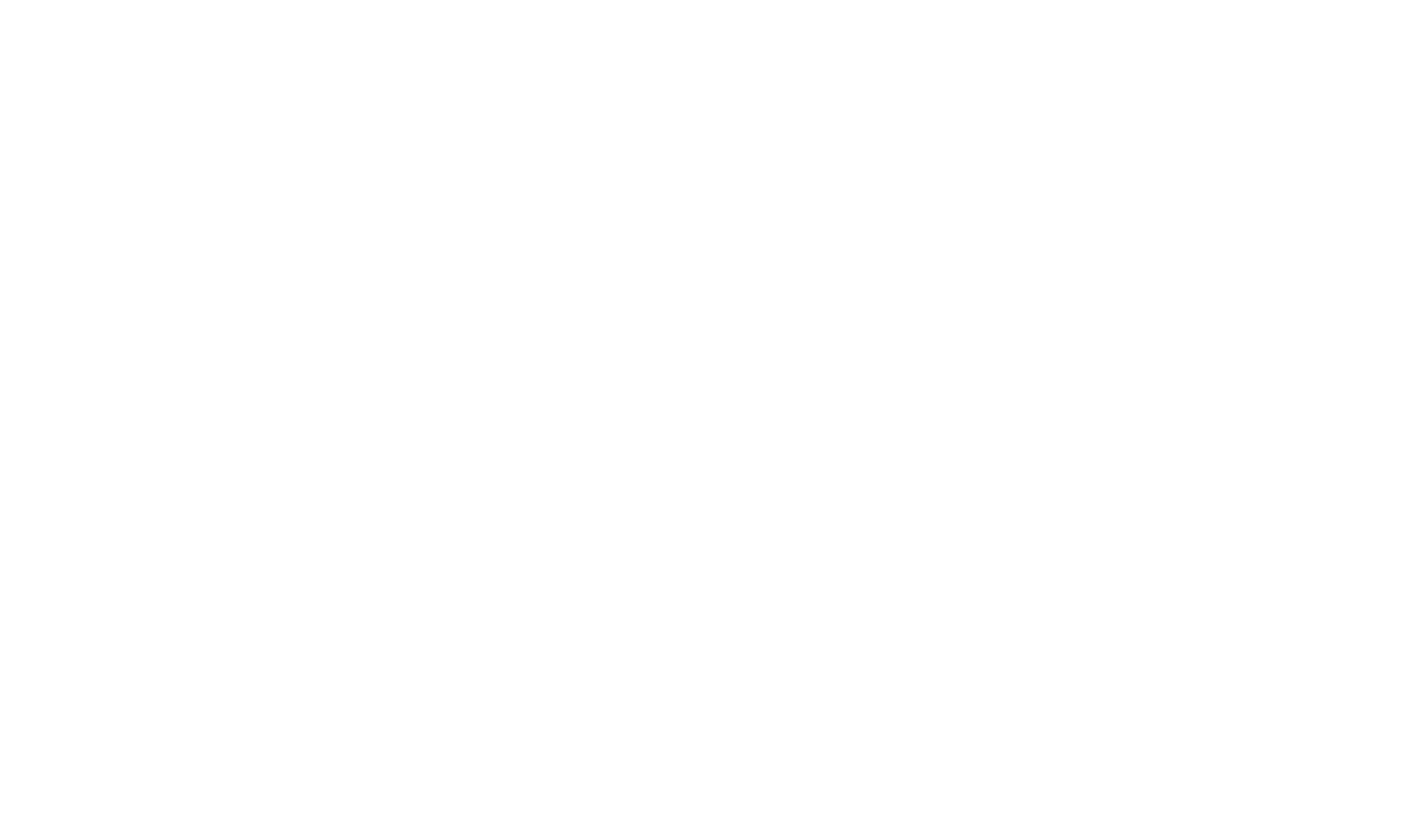 scroll, scrollTop: 0, scrollLeft: 0, axis: both 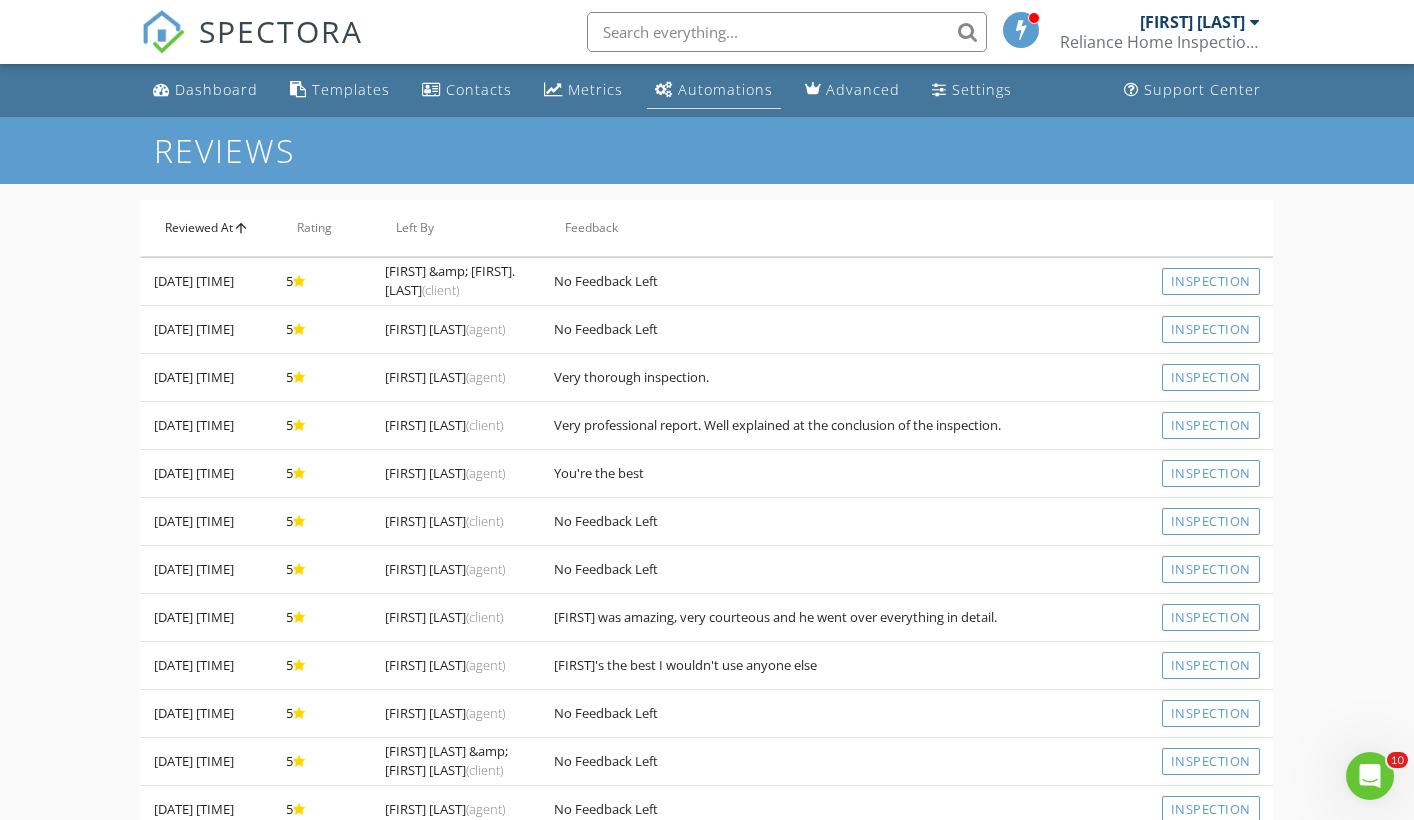 click on "Automations" at bounding box center [725, 89] 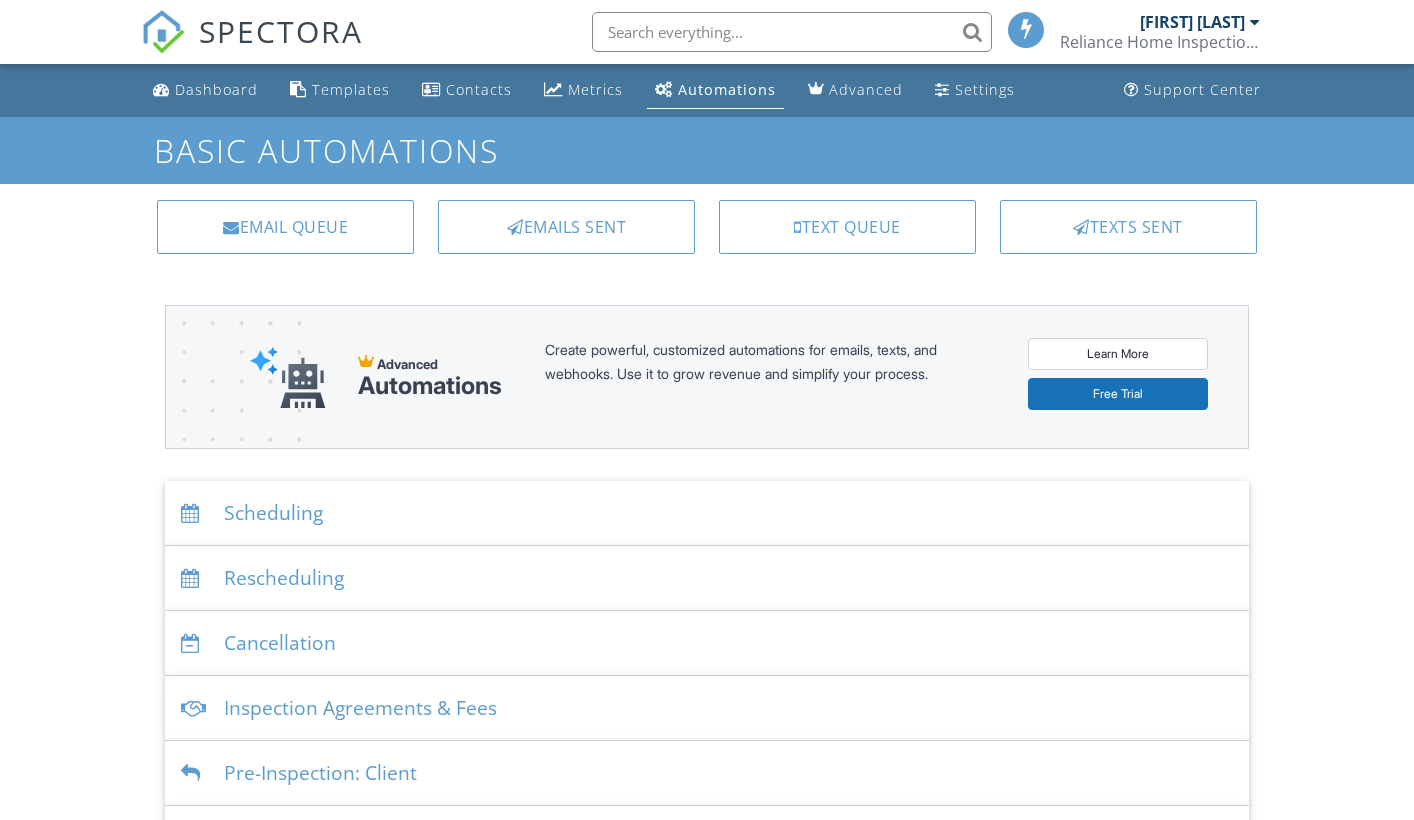 scroll, scrollTop: 0, scrollLeft: 0, axis: both 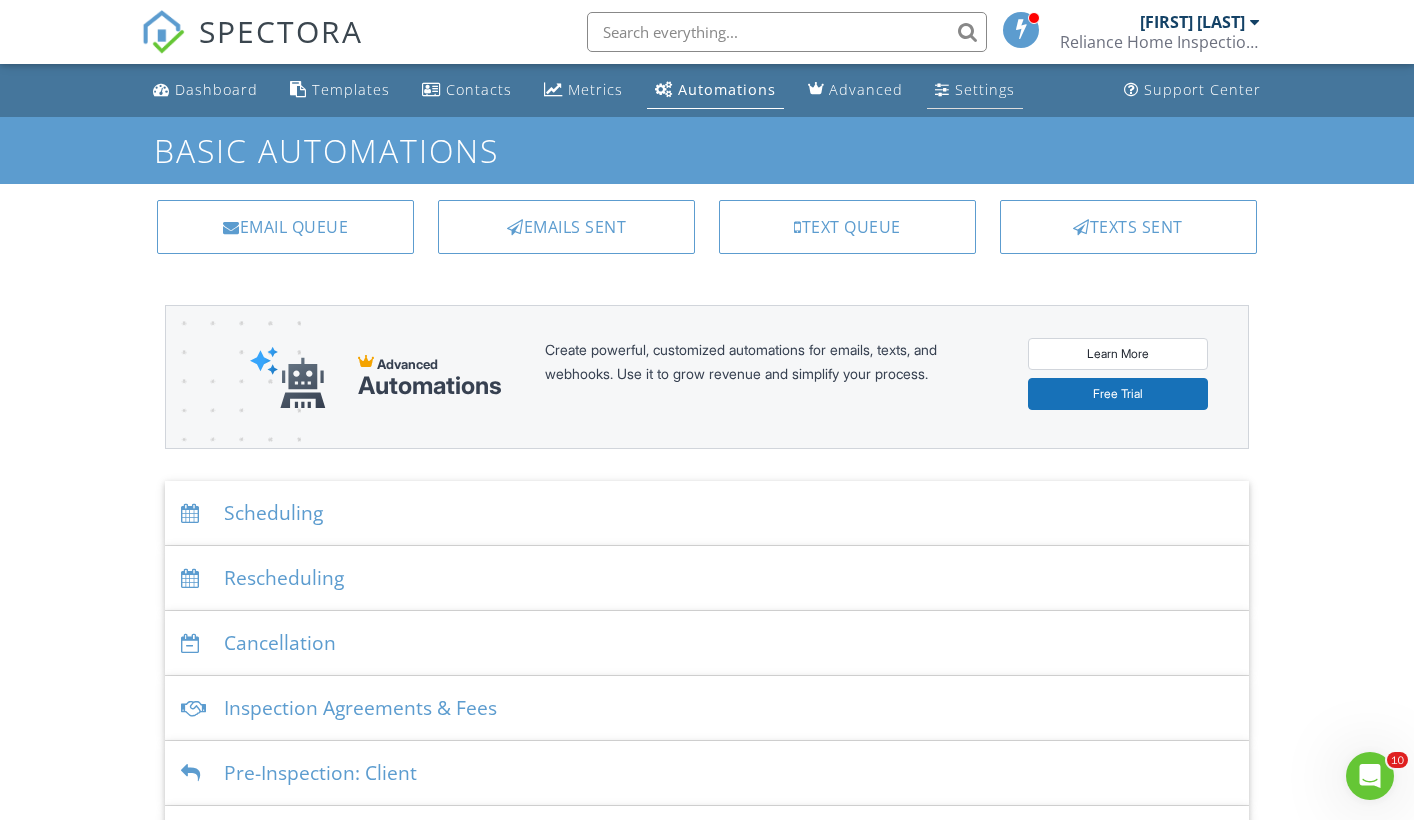 click on "Settings" at bounding box center [975, 90] 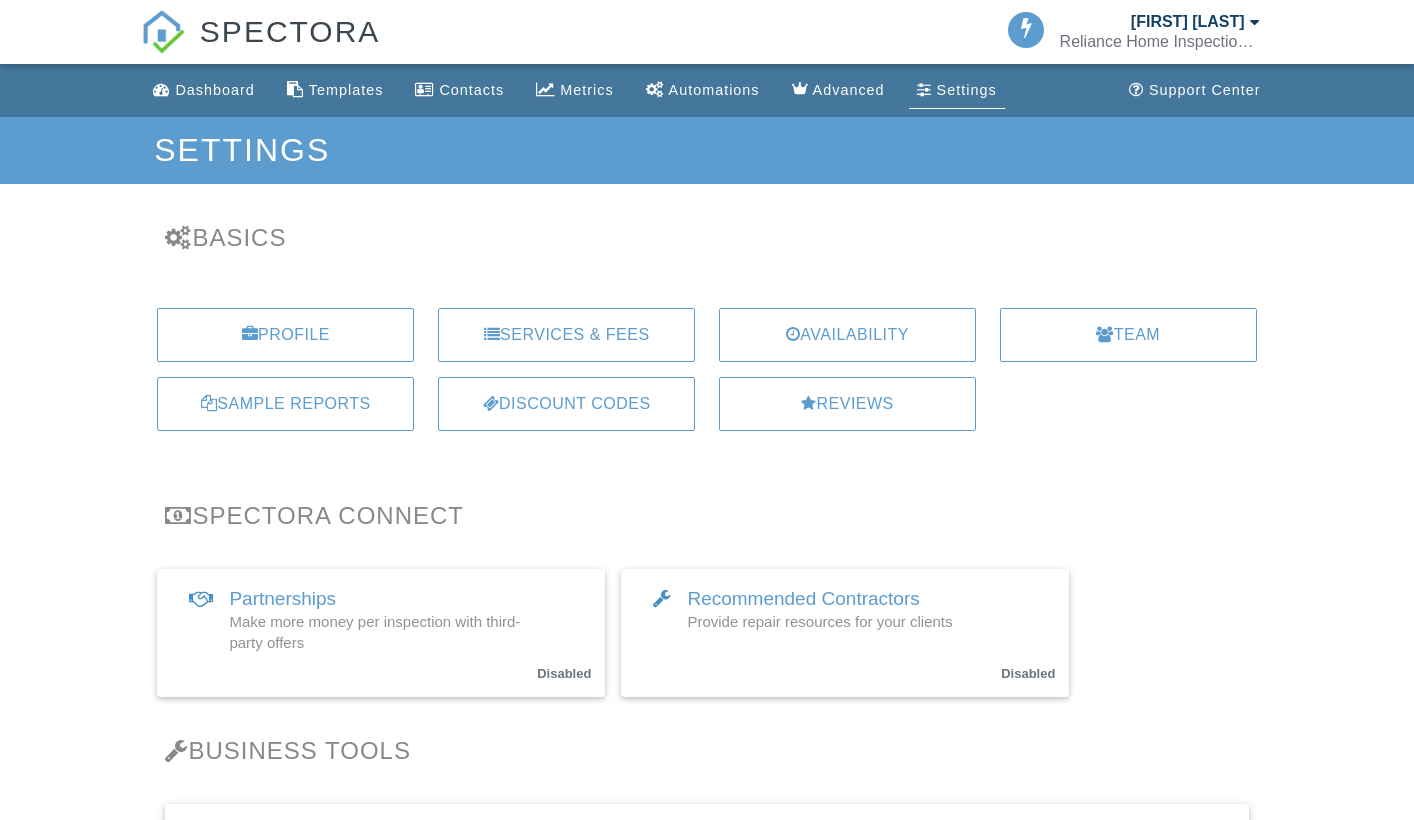 scroll, scrollTop: 0, scrollLeft: 0, axis: both 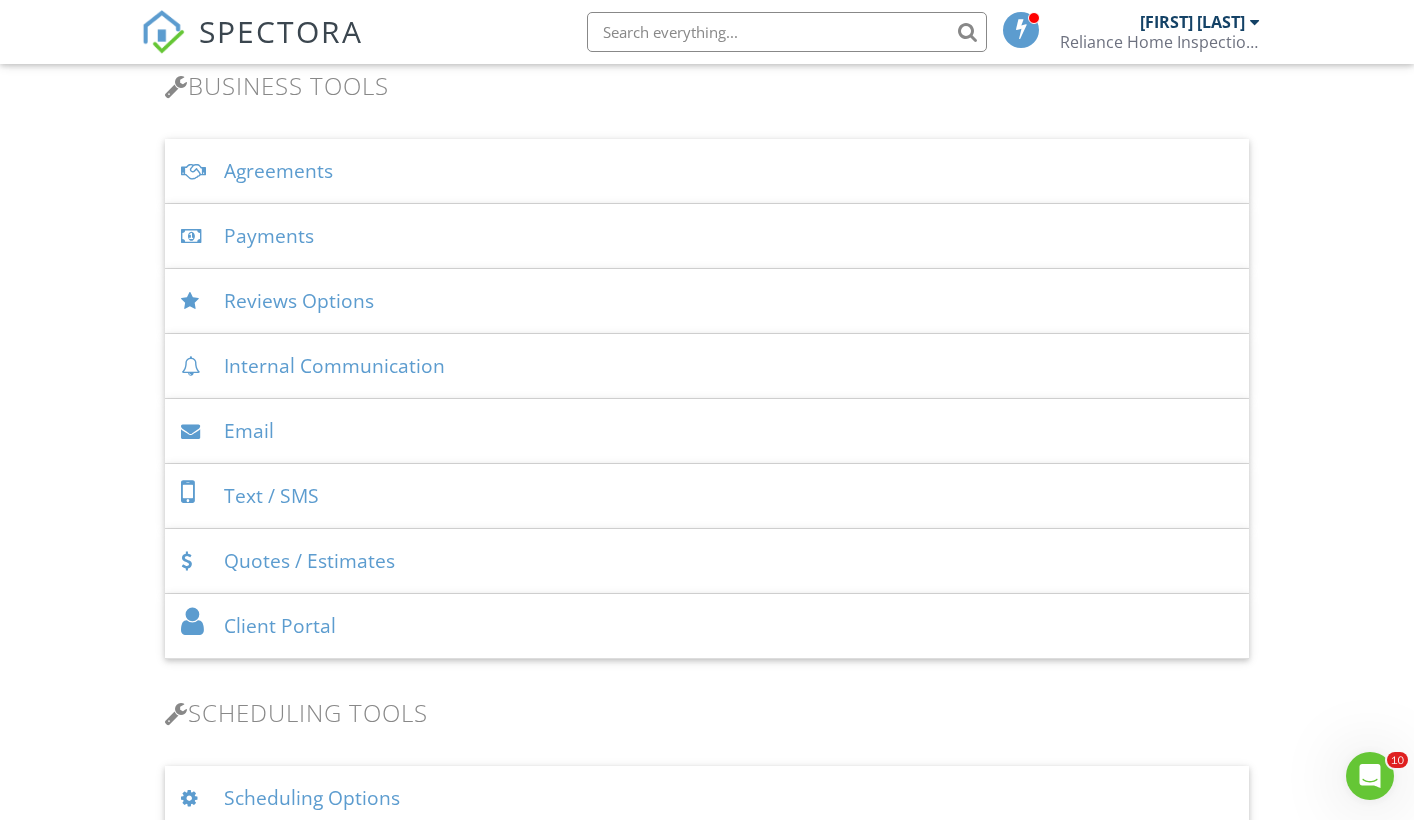 click on "Email" at bounding box center (706, 431) 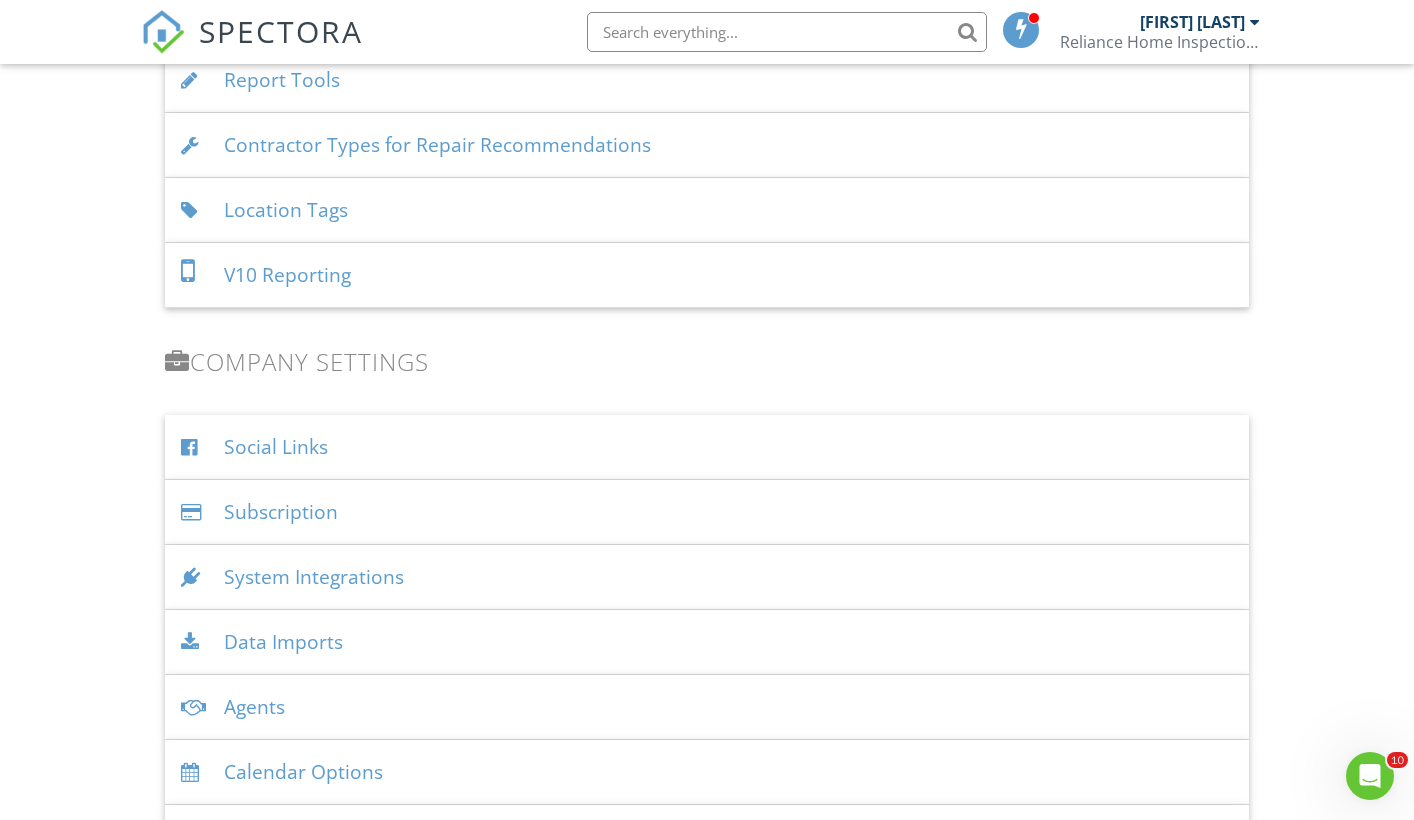 scroll, scrollTop: 3665, scrollLeft: 0, axis: vertical 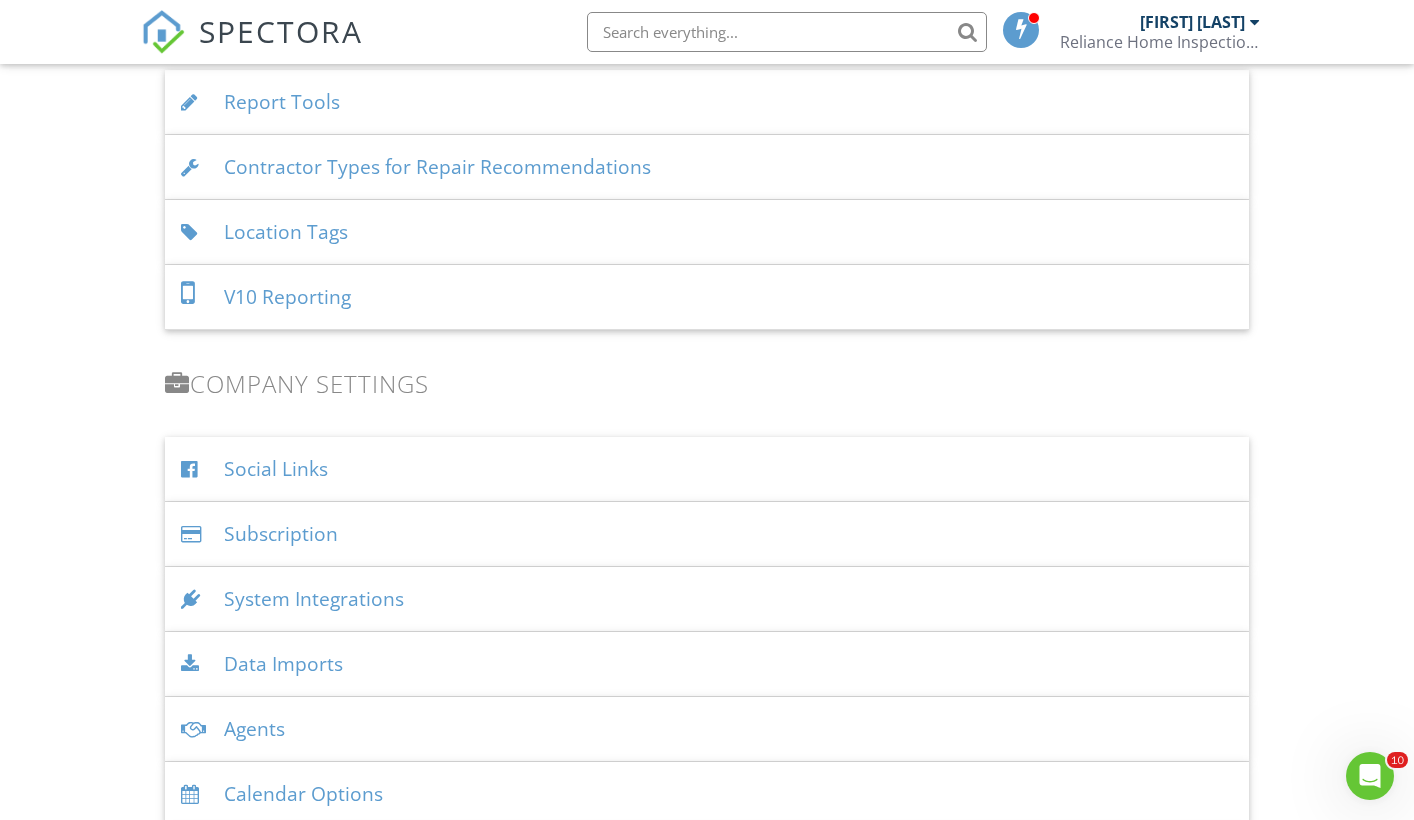 click on "V10 Reporting" at bounding box center [706, 297] 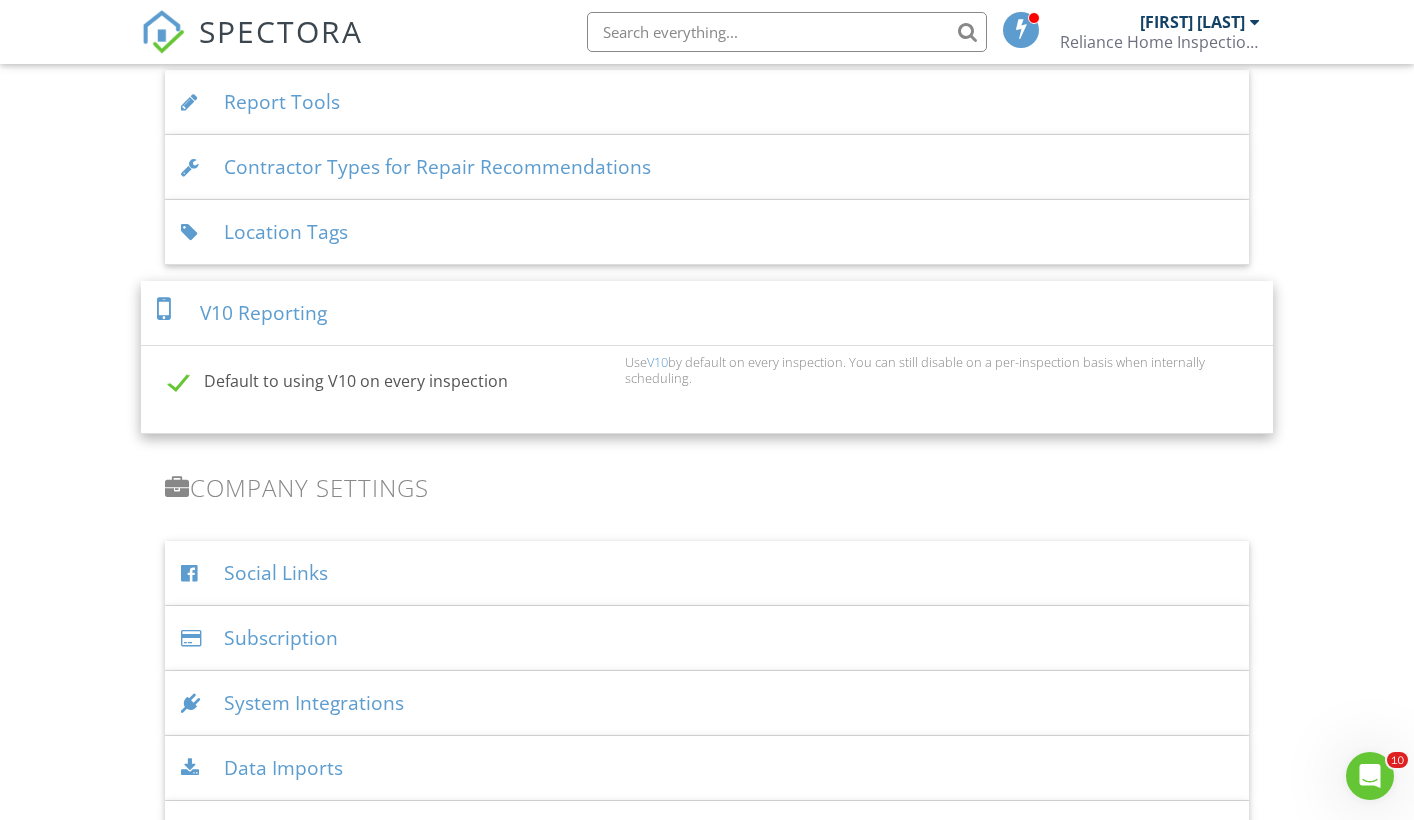 click on "Dashboard
Templates
Contacts
Metrics
Automations
Advanced
Settings
Support Center
Settings
Basics
Profile
Services & Fees
Availability
Team
Sample Reports
Discount Codes
Reviews
Spectora Connect
Partnerships
Make more money per inspection with third-party offers
Disabled
Recommended Contractors
Provide repair resources for your clients
Disabled
Business Tools
Agreements
Signature Type
▼ E-signature (checkbox) E-signature (checkbox) Written Signature E-signature (checkbox)
Written Signature
Client agreement instructions
This text will appear on the client portal under "Sign Agreement(s)"
Inline Style XLarge Large Normal Small Light Small/Light Bold Italic Underline Colors Ordered List" at bounding box center [707, -1119] 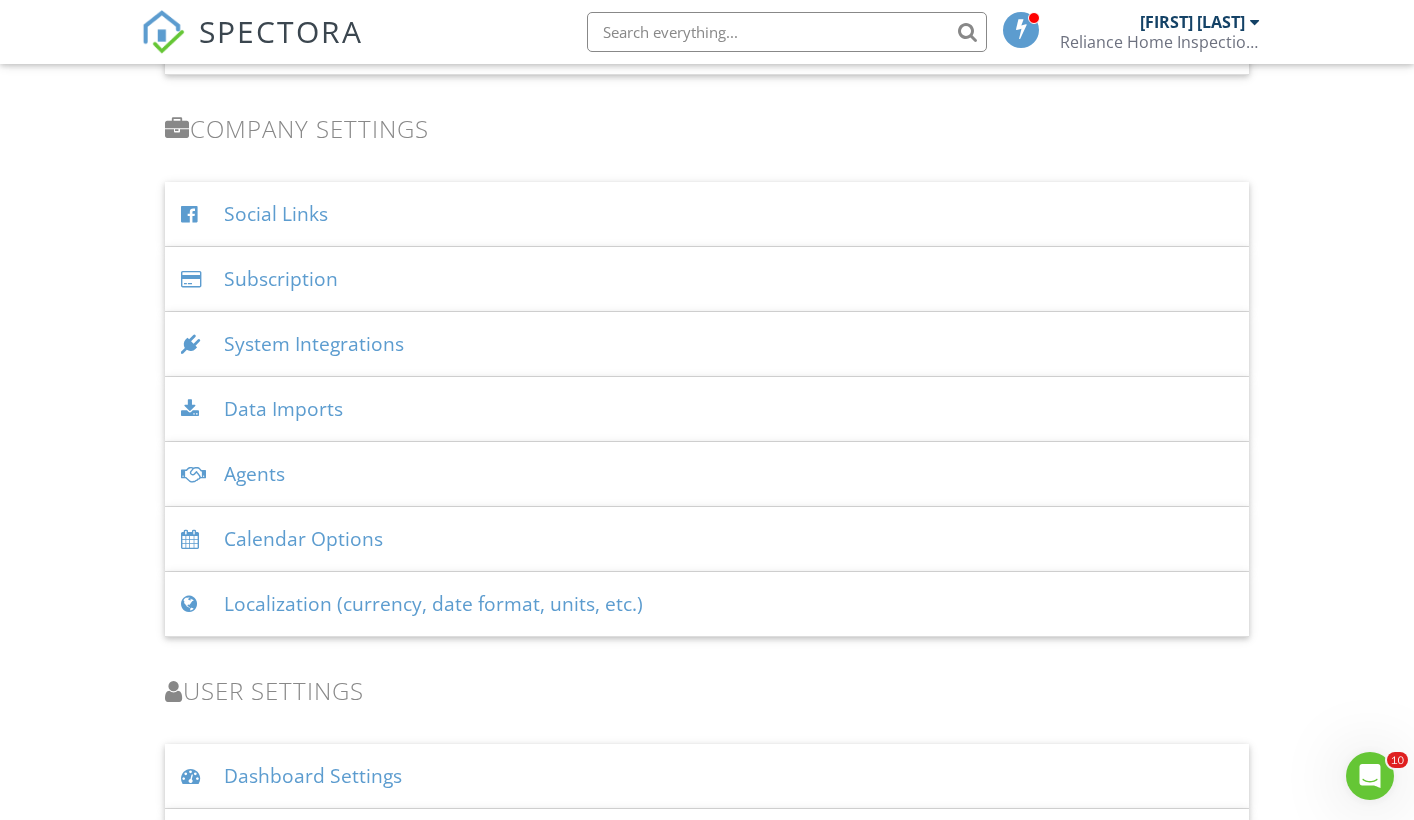 scroll, scrollTop: 3820, scrollLeft: 0, axis: vertical 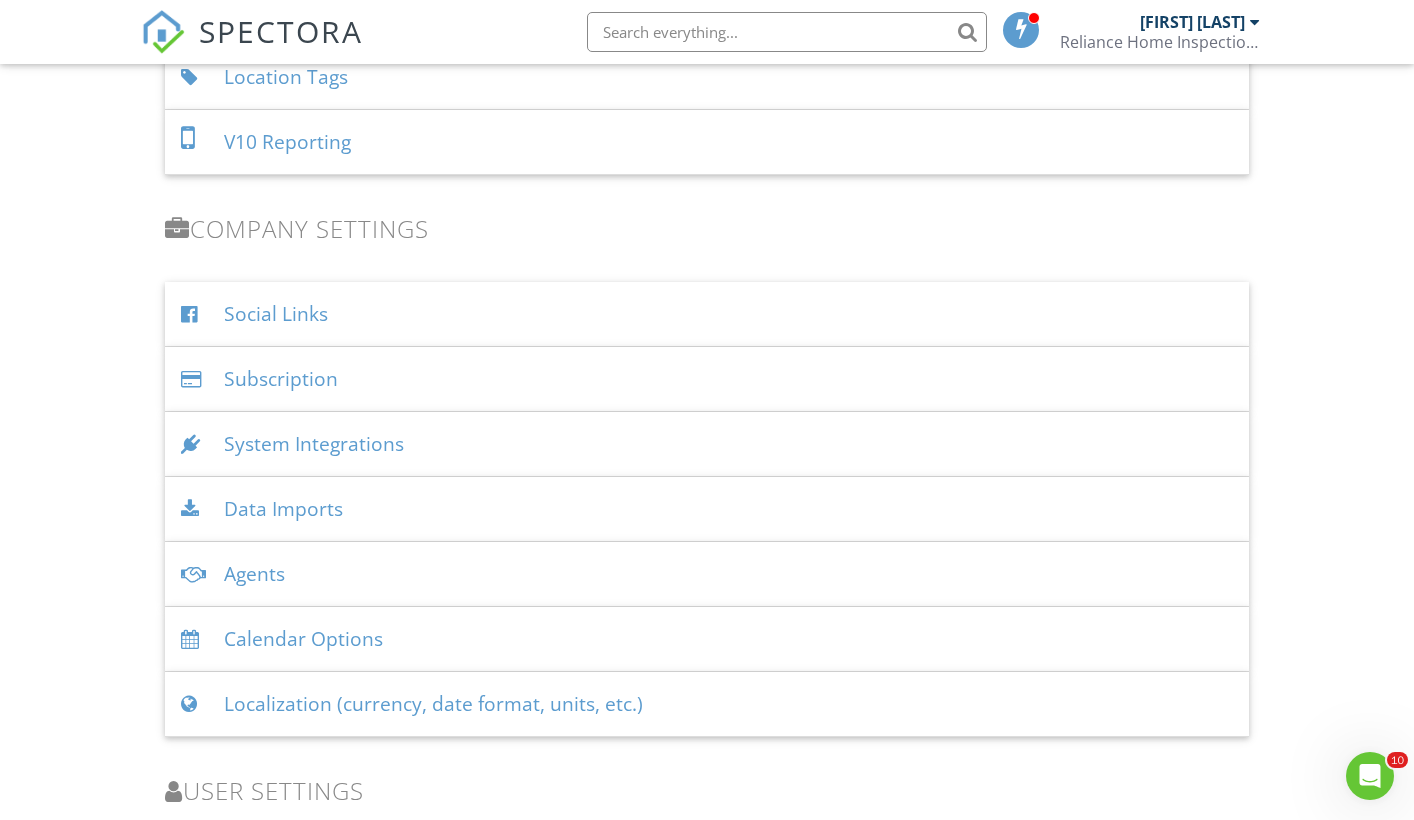 click on "System Integrations" at bounding box center (706, 444) 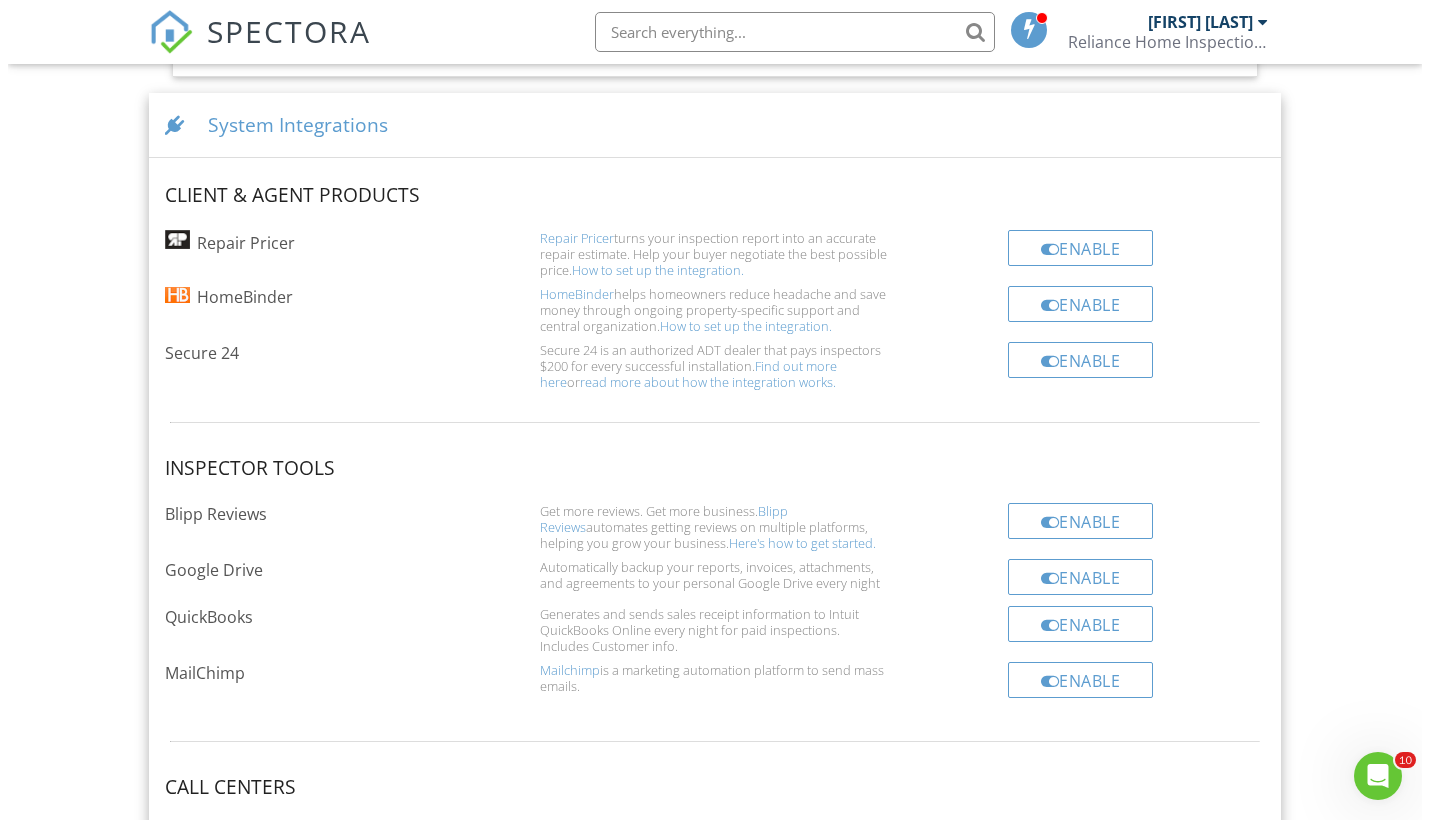 scroll, scrollTop: 4120, scrollLeft: 0, axis: vertical 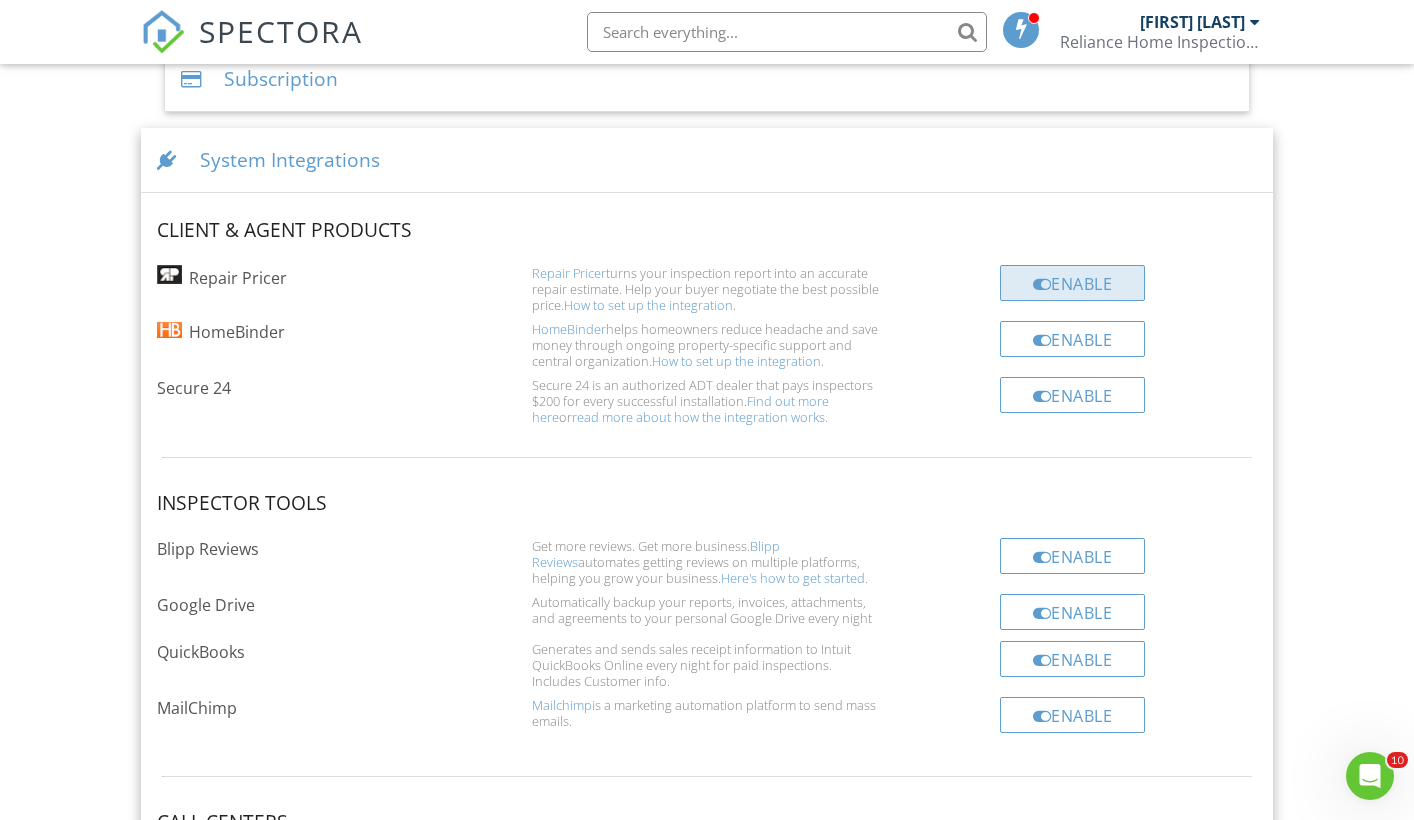 click on "Enable" at bounding box center [1073, 283] 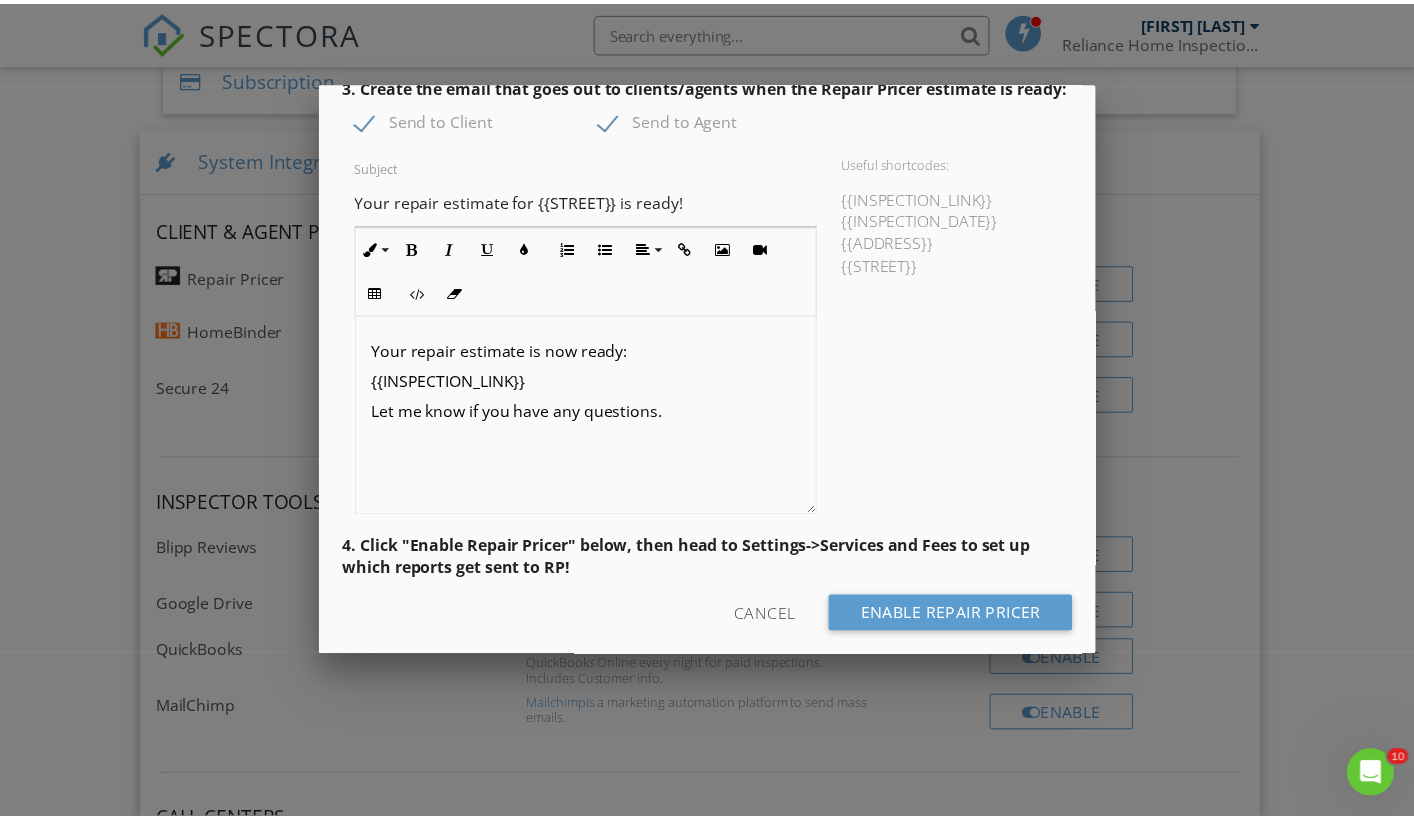 scroll, scrollTop: 324, scrollLeft: 0, axis: vertical 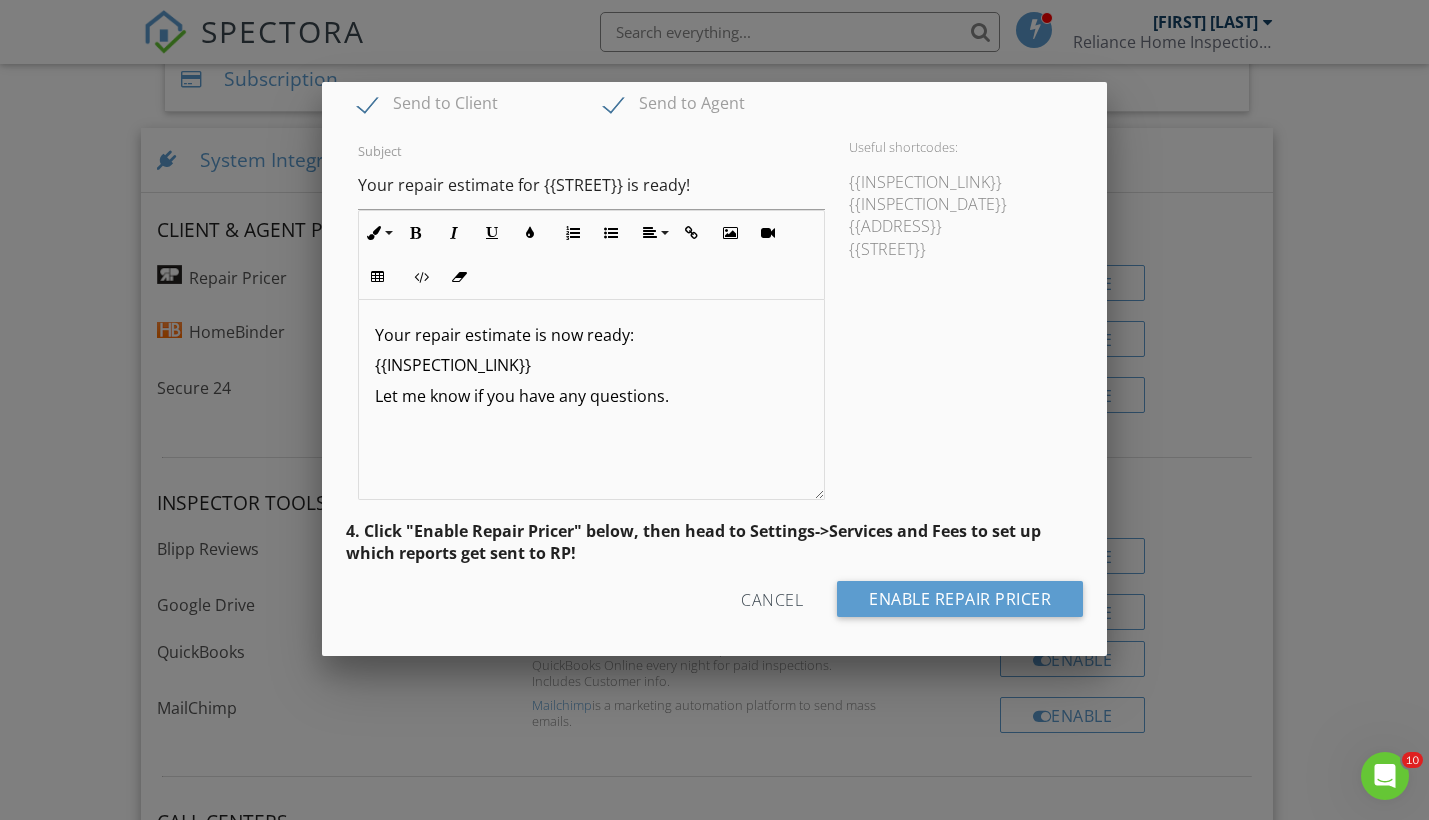 click on "Cancel" at bounding box center [772, 599] 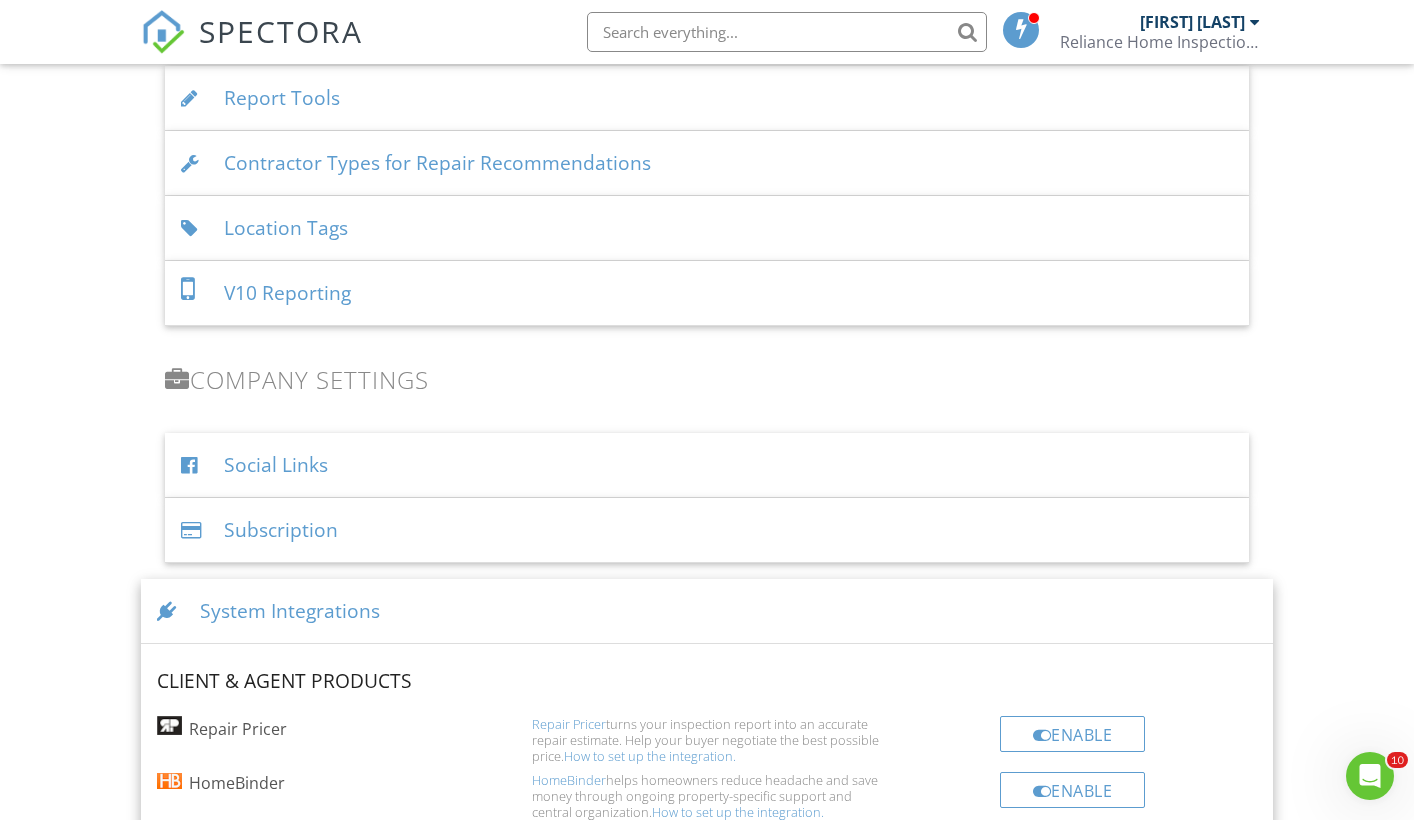 scroll, scrollTop: 3620, scrollLeft: 0, axis: vertical 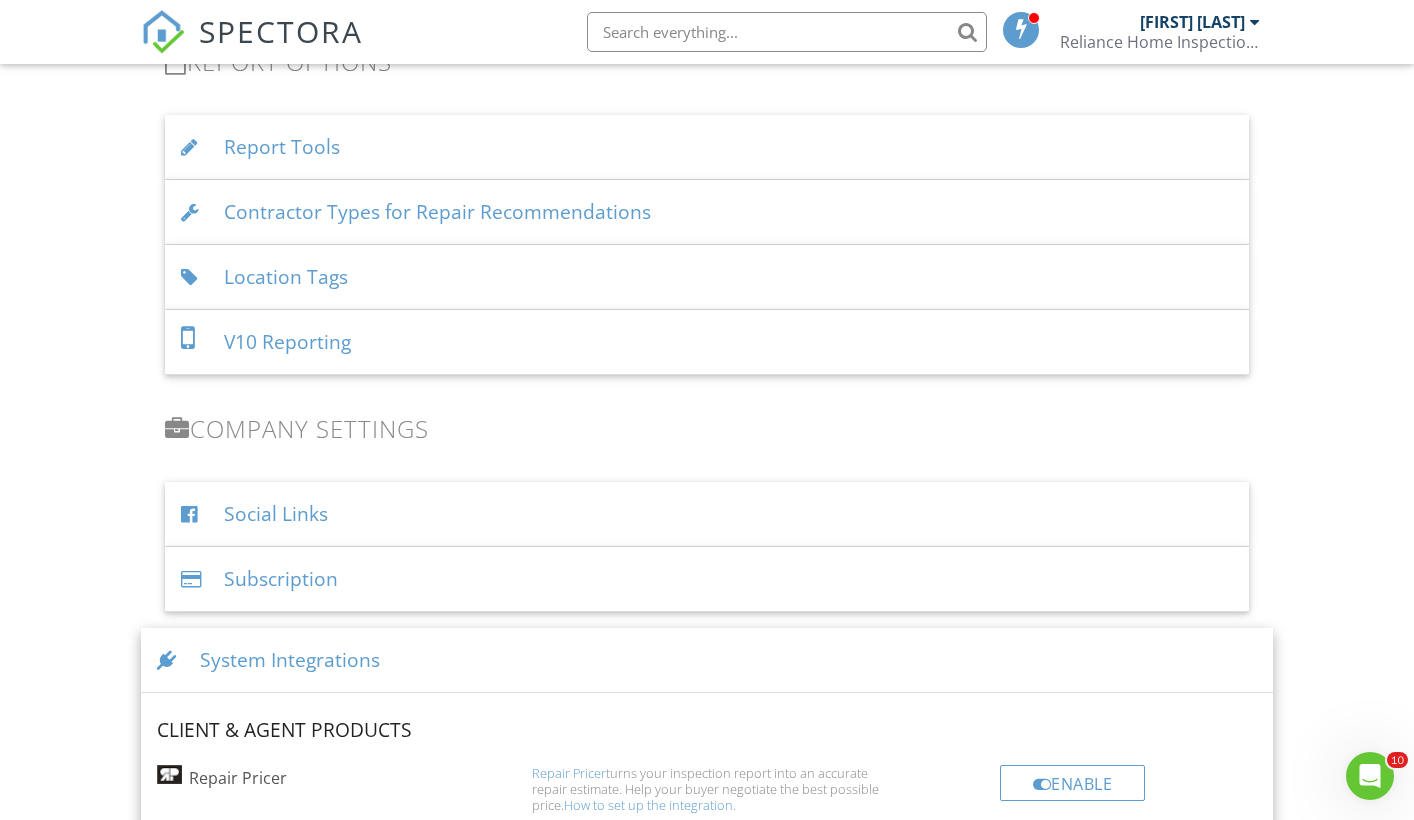 click on "Social Links" at bounding box center [706, 514] 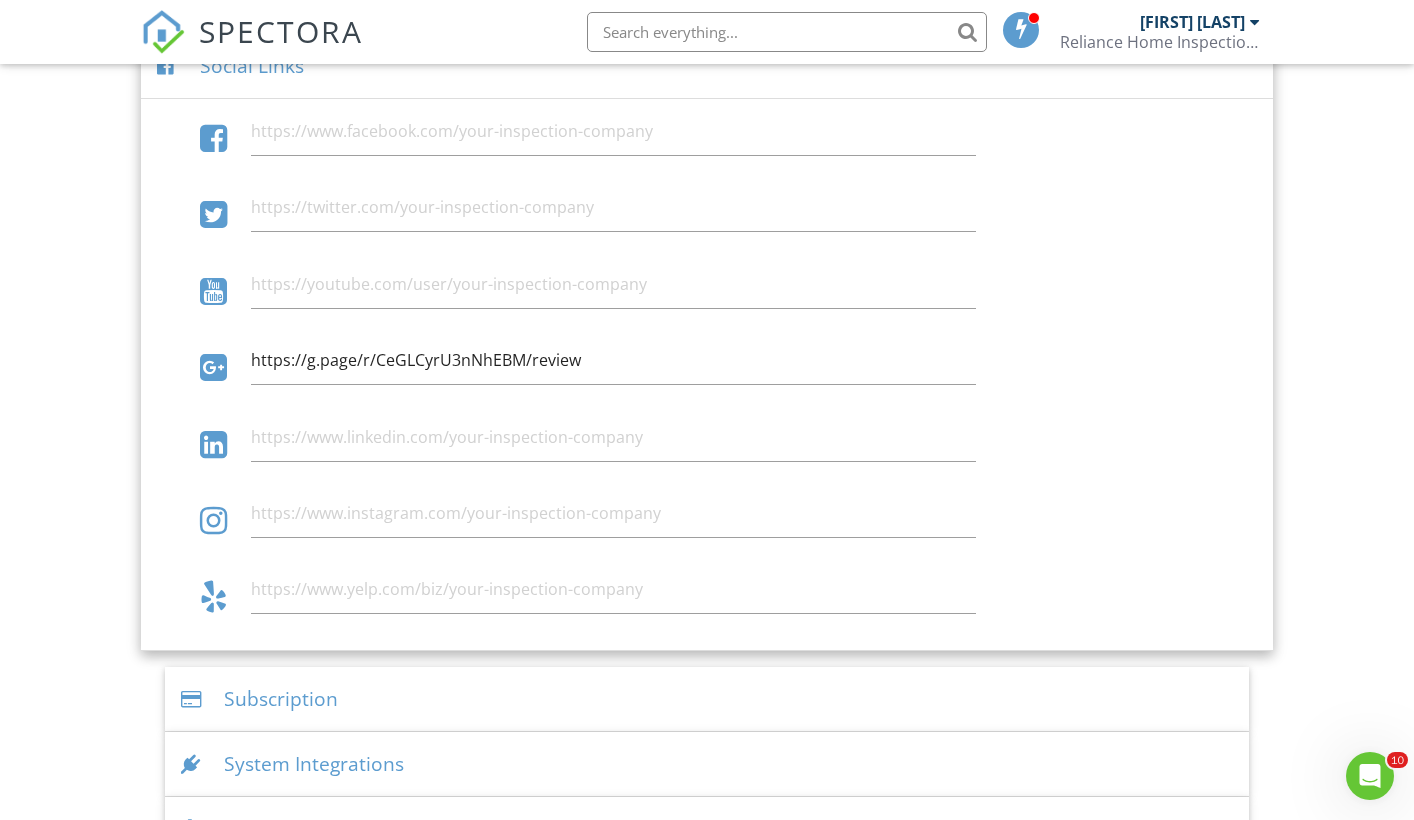 scroll, scrollTop: 4020, scrollLeft: 0, axis: vertical 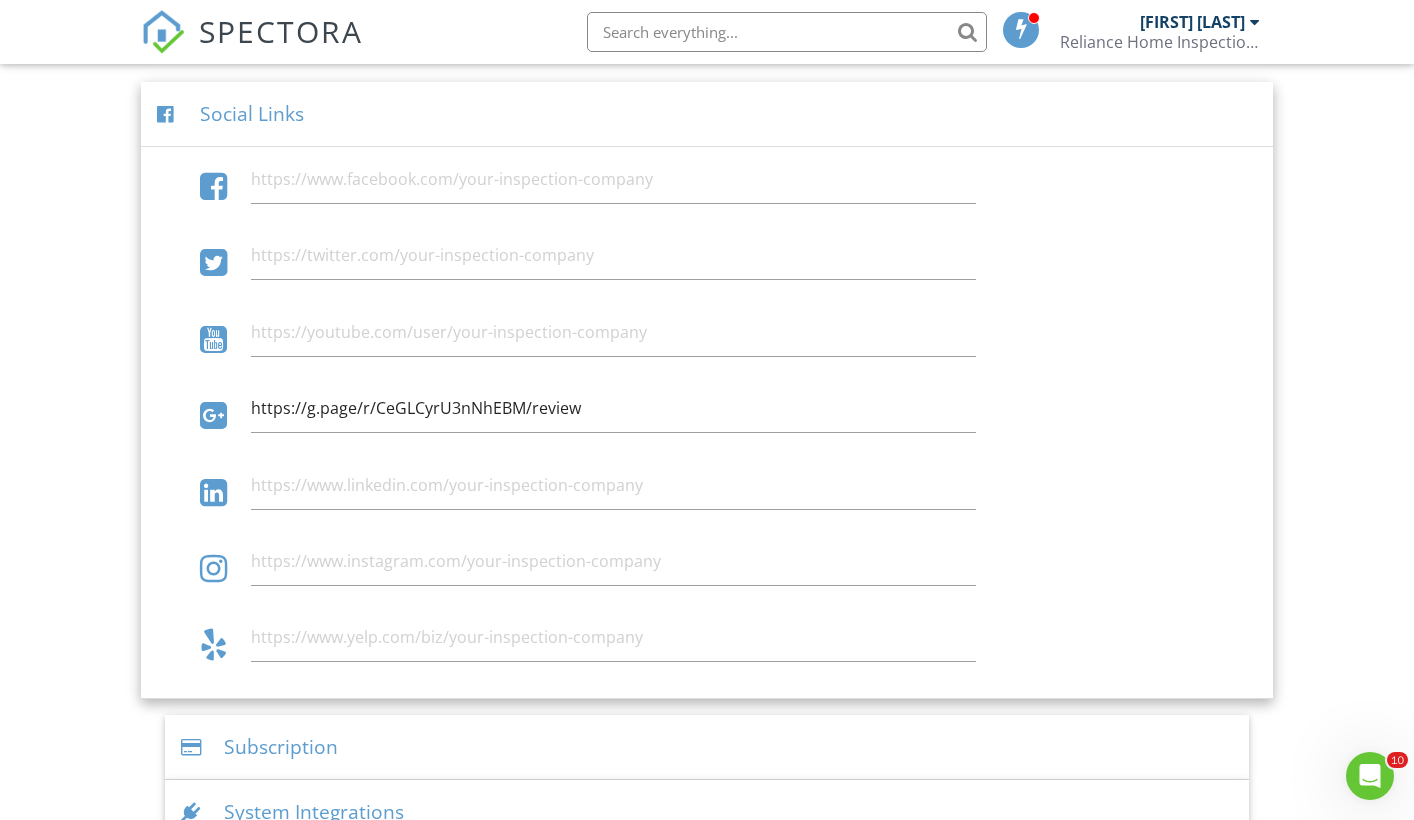 click on "Dashboard
Templates
Contacts
Metrics
Automations
Advanced
Settings
Support Center
Settings
Basics
Profile
Services & Fees
Availability
Team
Sample Reports
Discount Codes
Reviews
Spectora Connect
Partnerships
Make more money per inspection with third-party offers
Disabled
Recommended Contractors
Provide repair resources for your clients
Disabled
Business Tools
Agreements
Signature Type
▼ E-signature (checkbox) E-signature (checkbox) Written Signature E-signature (checkbox)
Written Signature
Client agreement instructions
This text will appear on the client portal under "Sign Agreement(s)"
Inline Style XLarge Large Normal Small Light Small/Light Bold Italic Underline Colors Ordered List" at bounding box center (707, -1242) 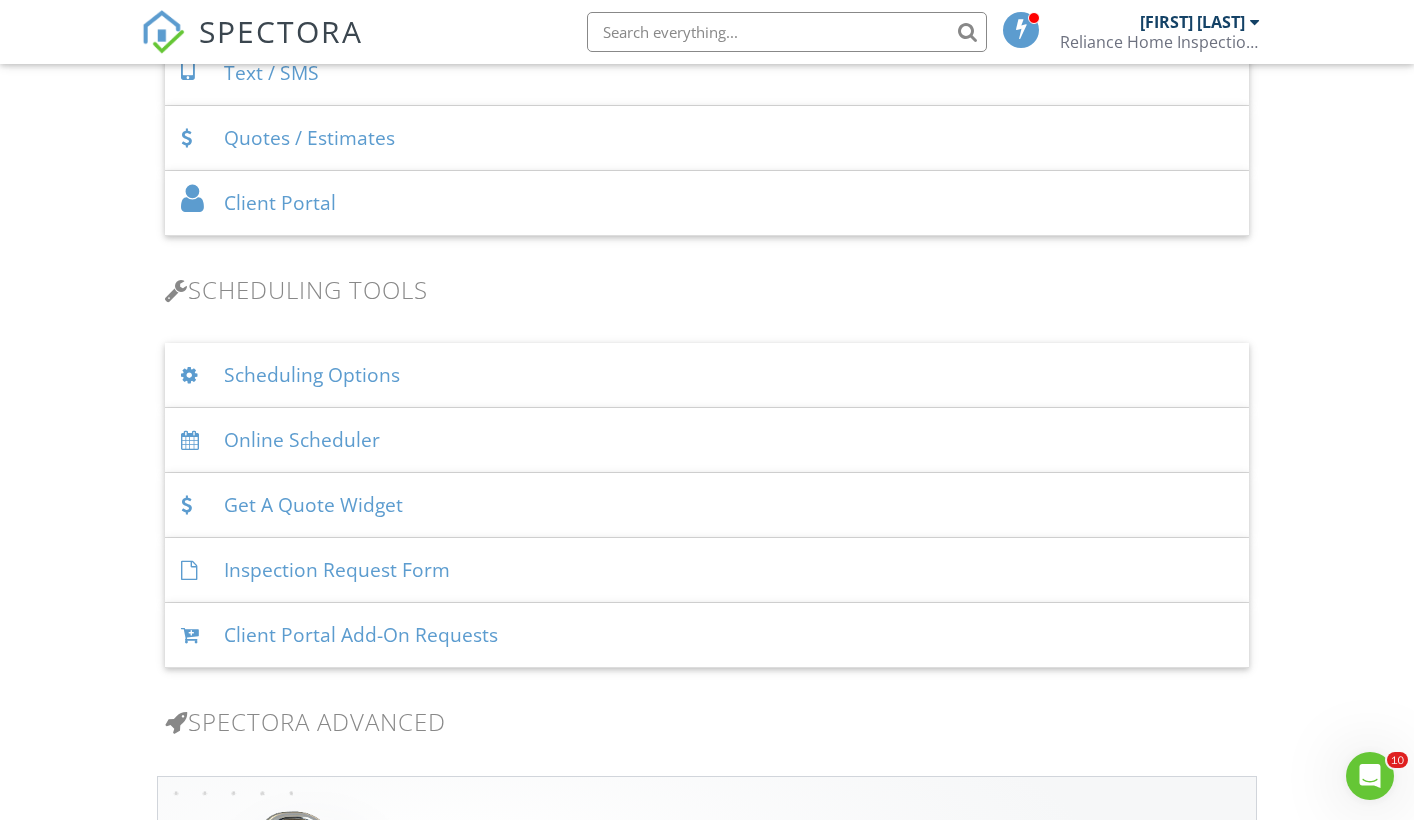 scroll, scrollTop: 2420, scrollLeft: 0, axis: vertical 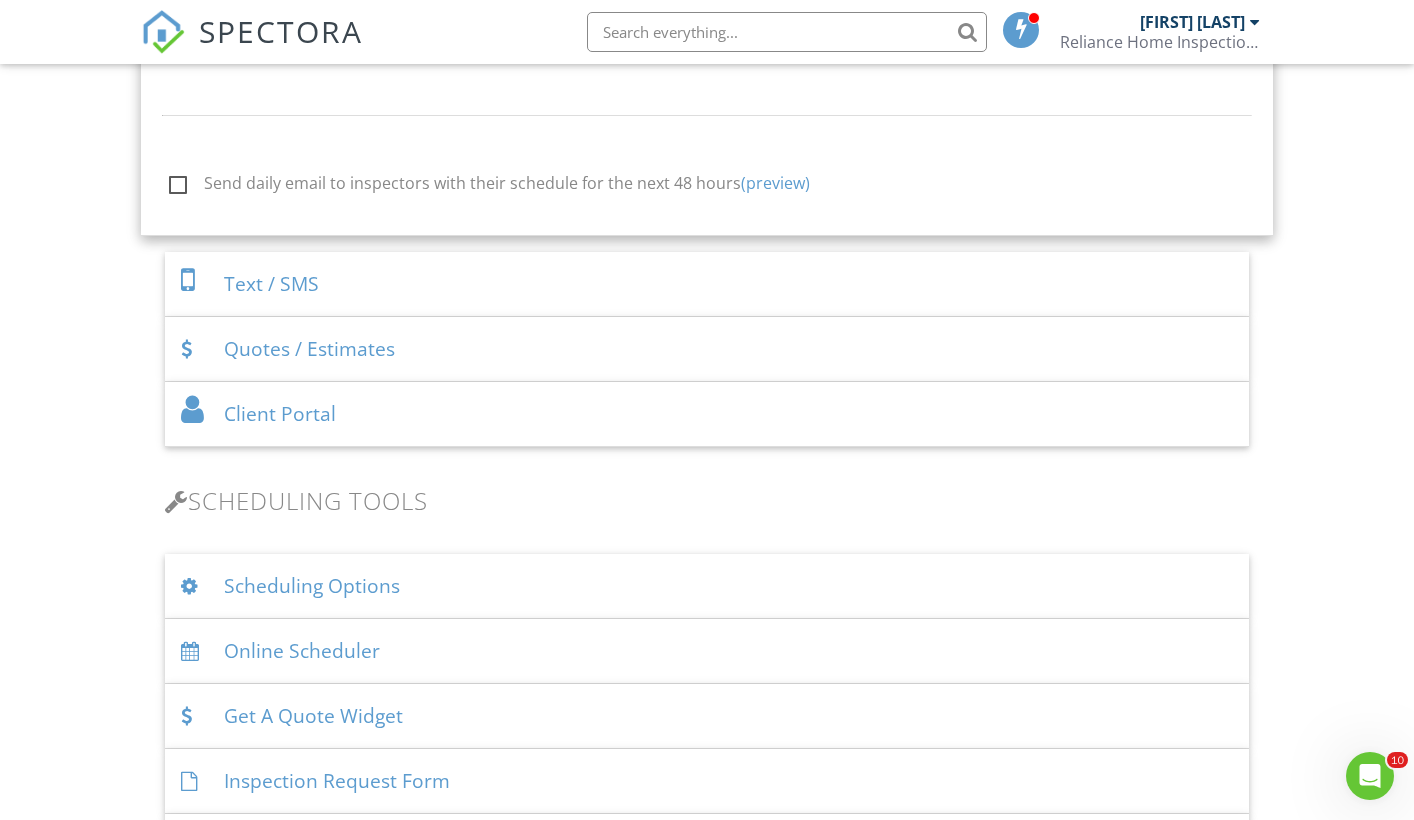 click on "Client Portal" at bounding box center [706, 414] 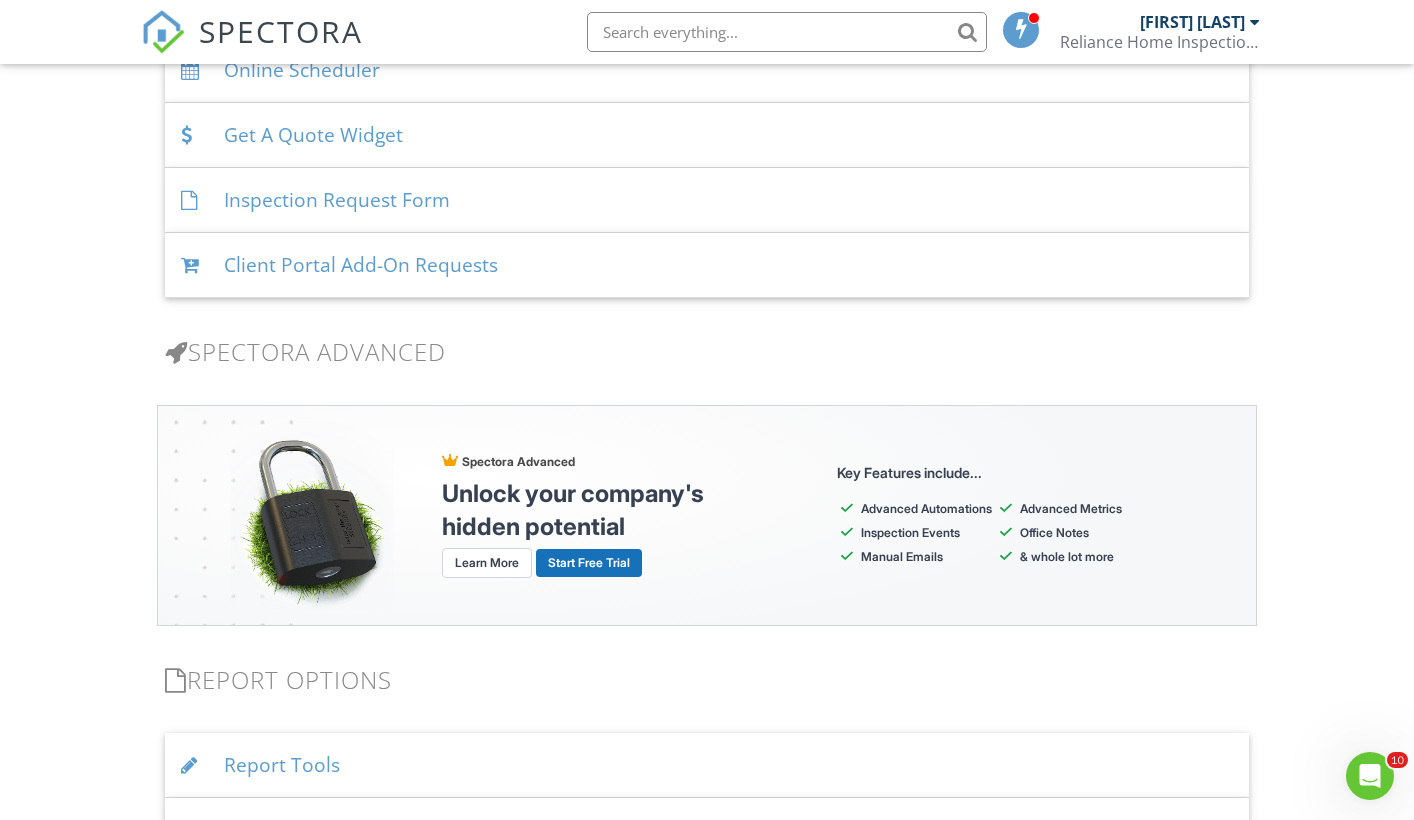 scroll, scrollTop: 1853, scrollLeft: 0, axis: vertical 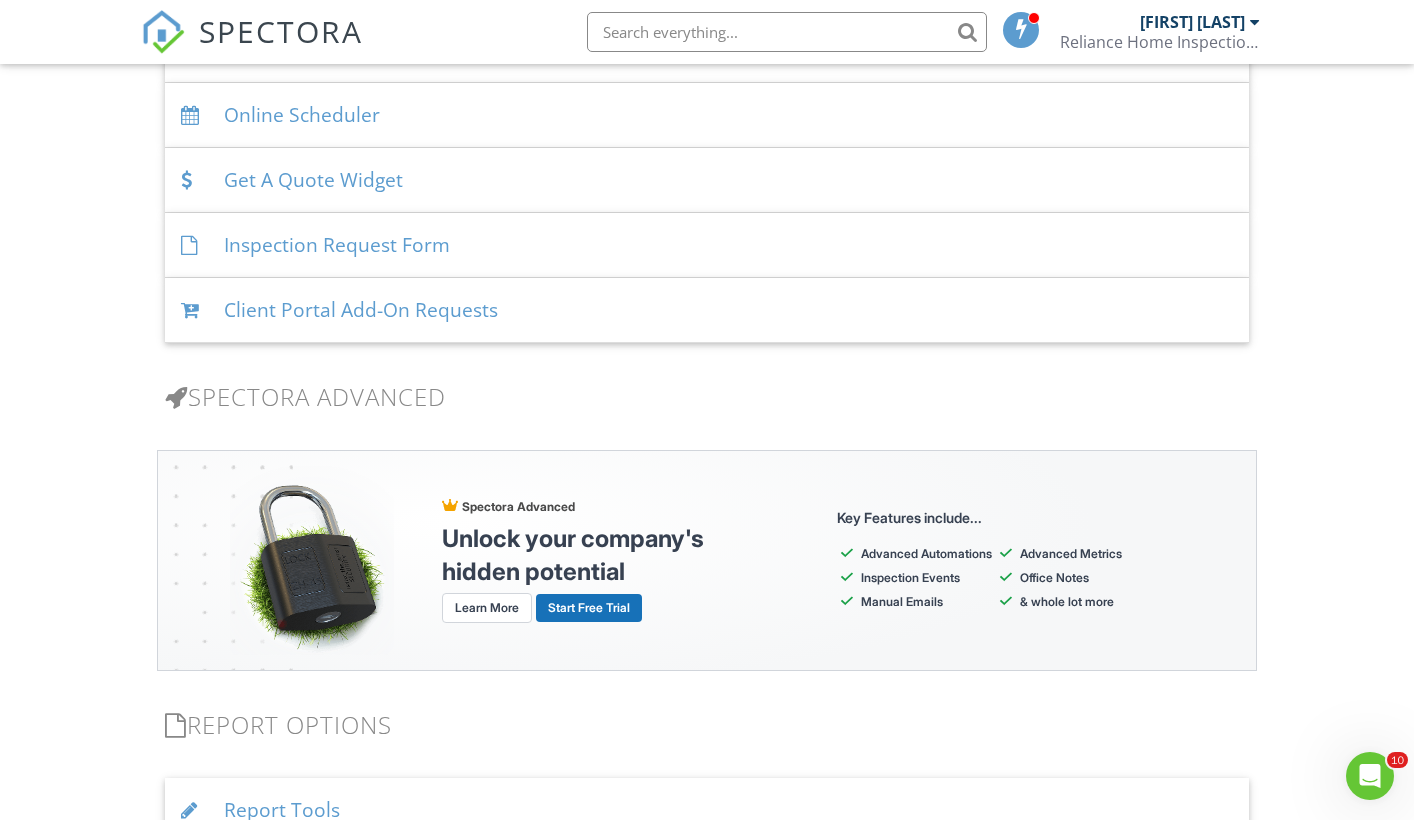 click on "Client Portal Add-On Requests" at bounding box center (706, 310) 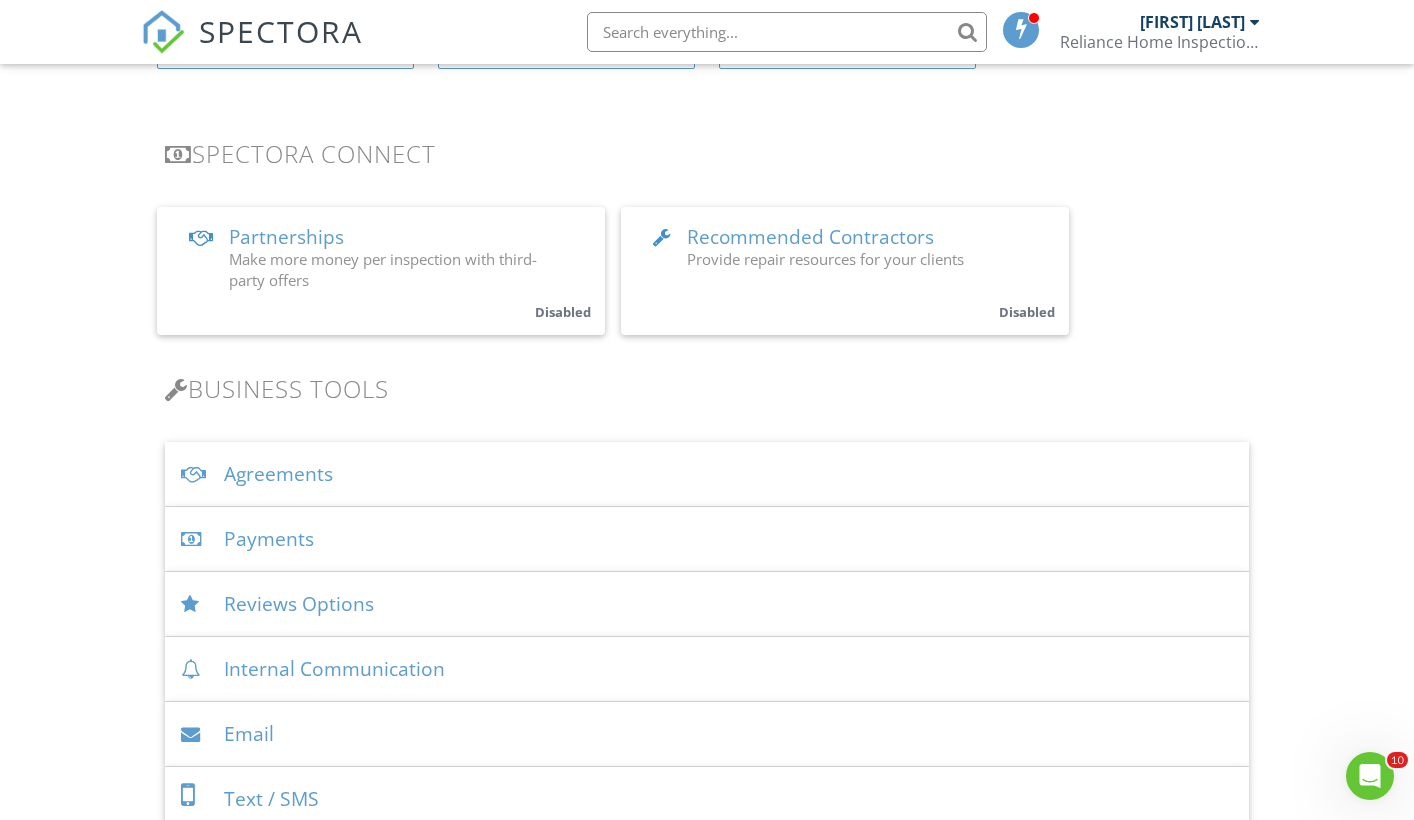 scroll, scrollTop: 353, scrollLeft: 0, axis: vertical 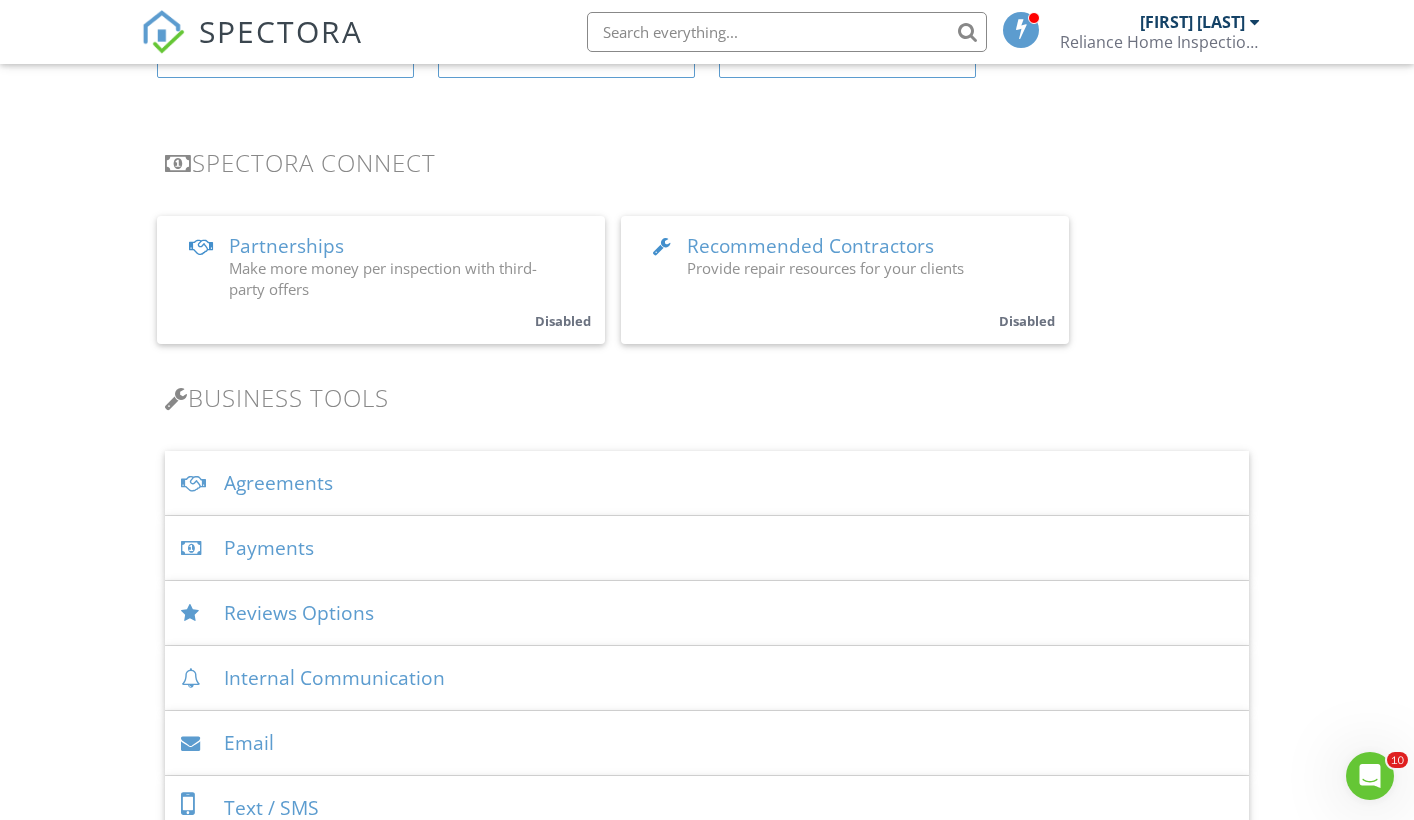 click at bounding box center [1370, 776] 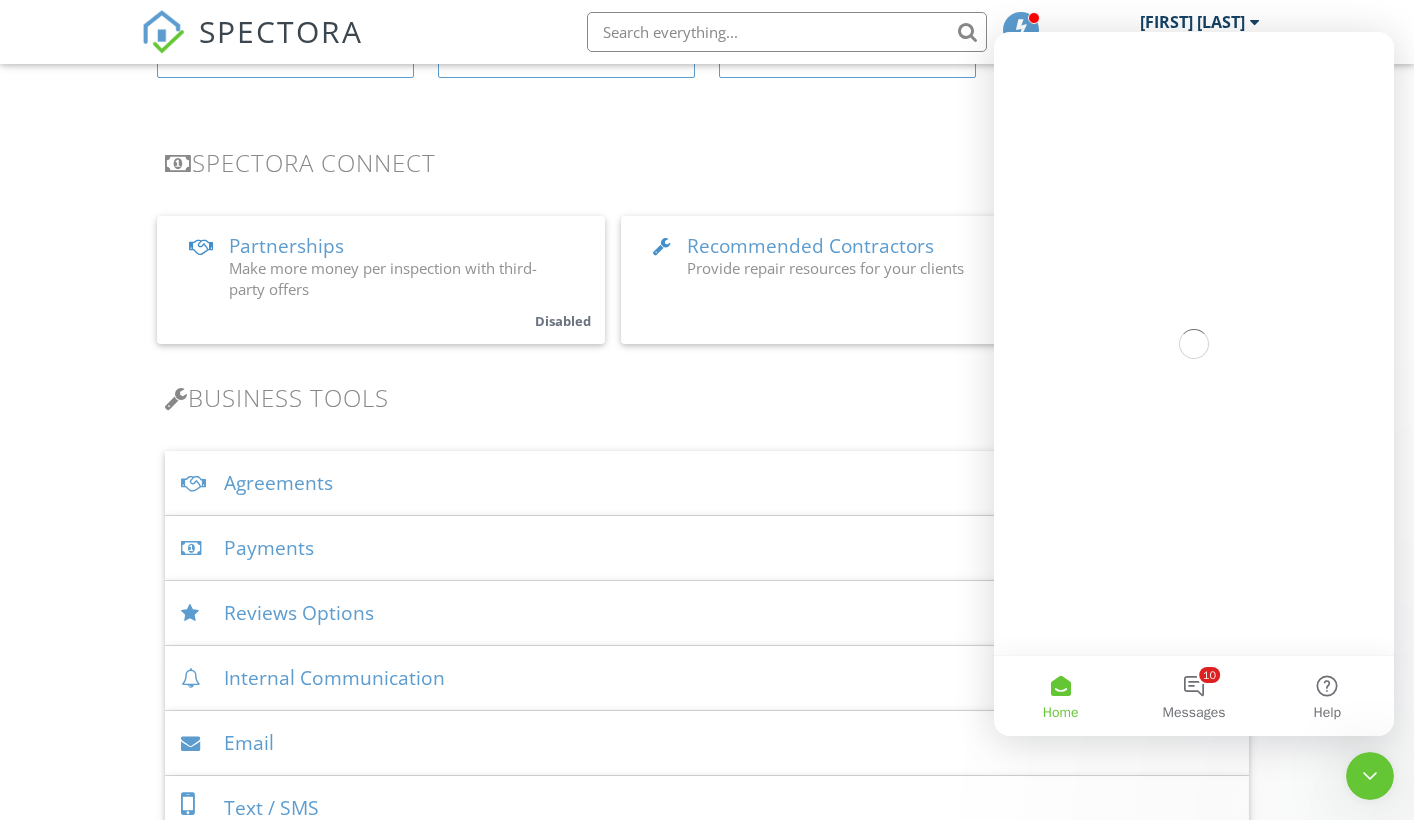 scroll, scrollTop: 0, scrollLeft: 0, axis: both 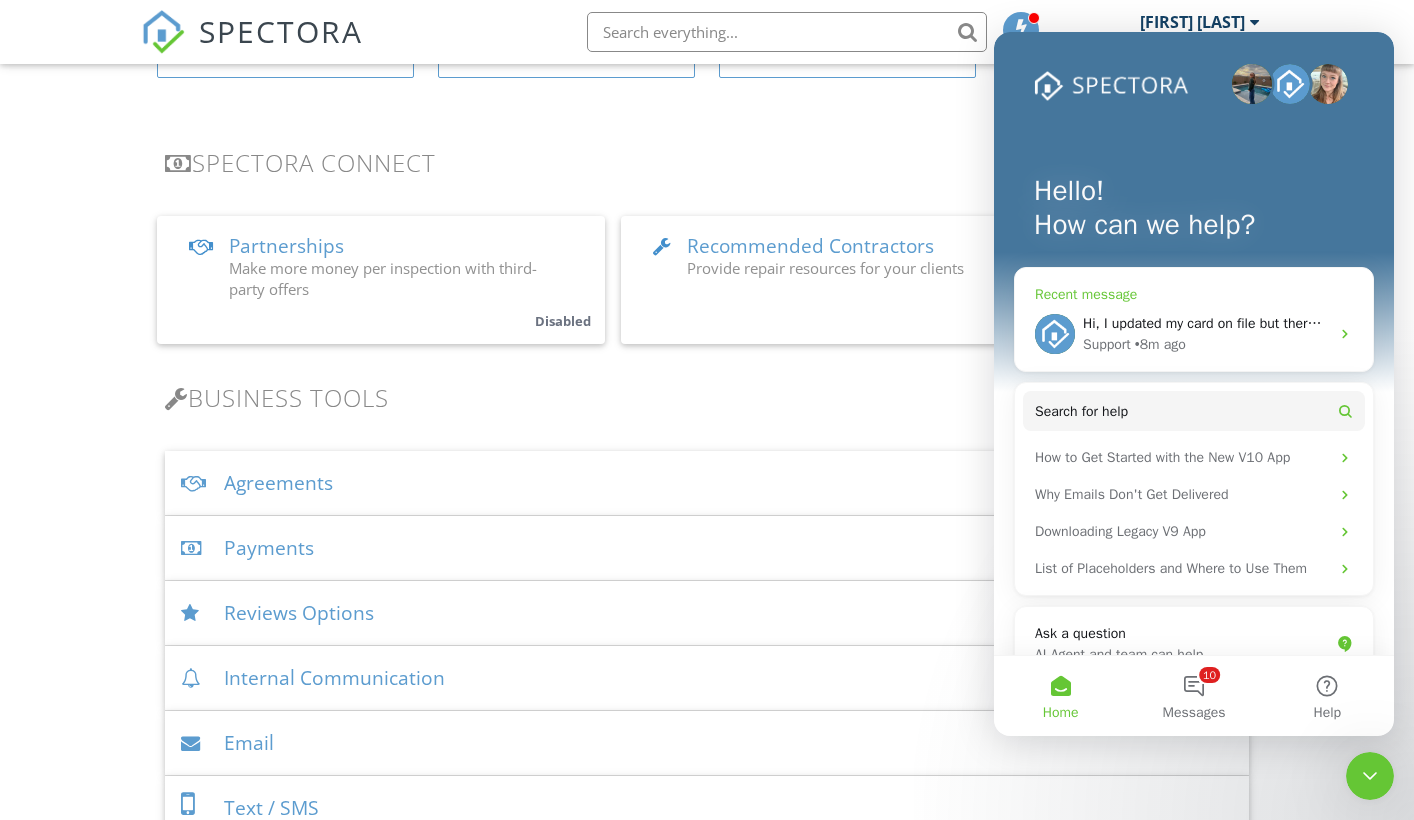 click on "Hi, I updated my card on file but there is no option to process the payment, could you help process the payment with my new car on file ending in 2544? Support •  8m ago" at bounding box center (1194, 334) 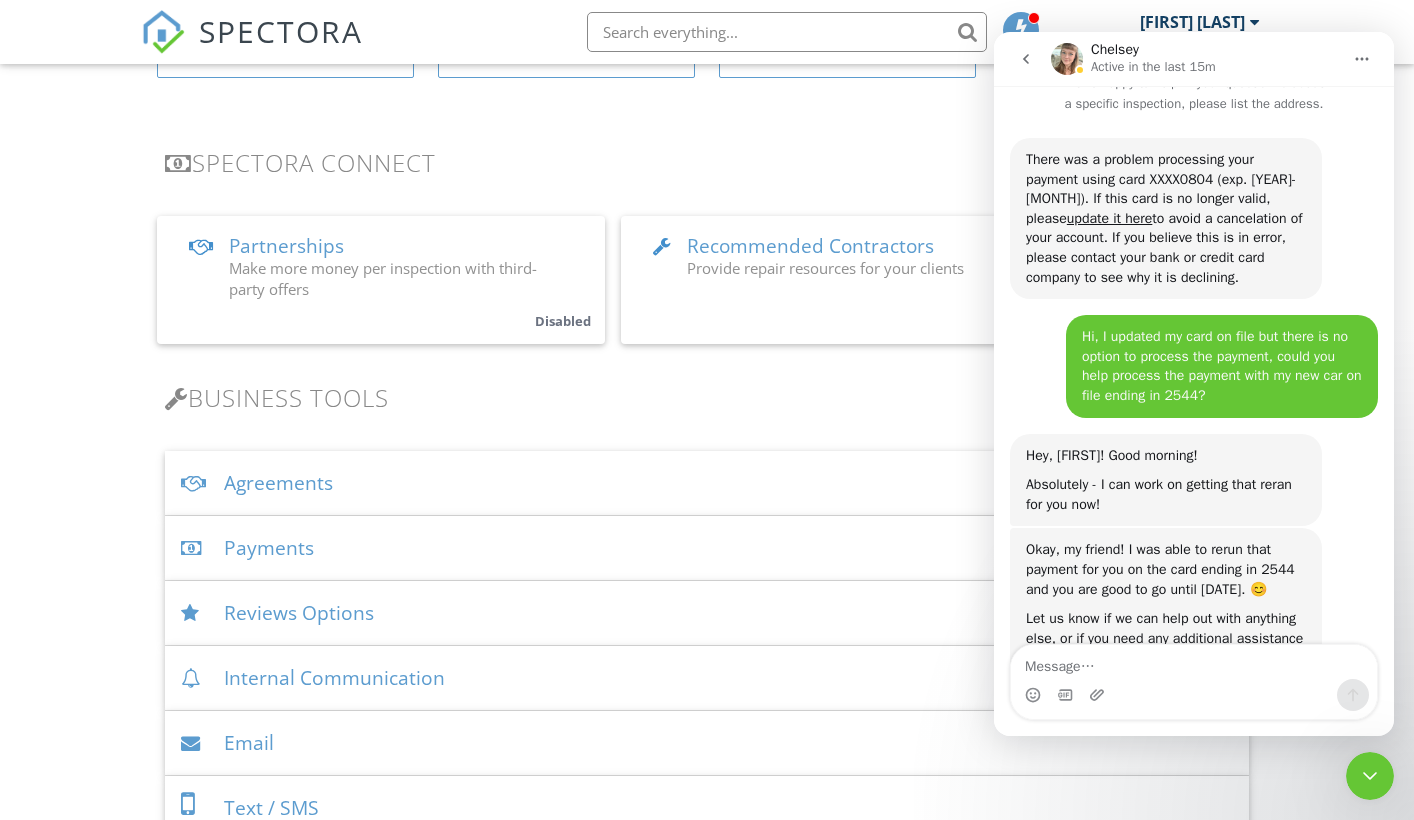 scroll, scrollTop: 126, scrollLeft: 0, axis: vertical 